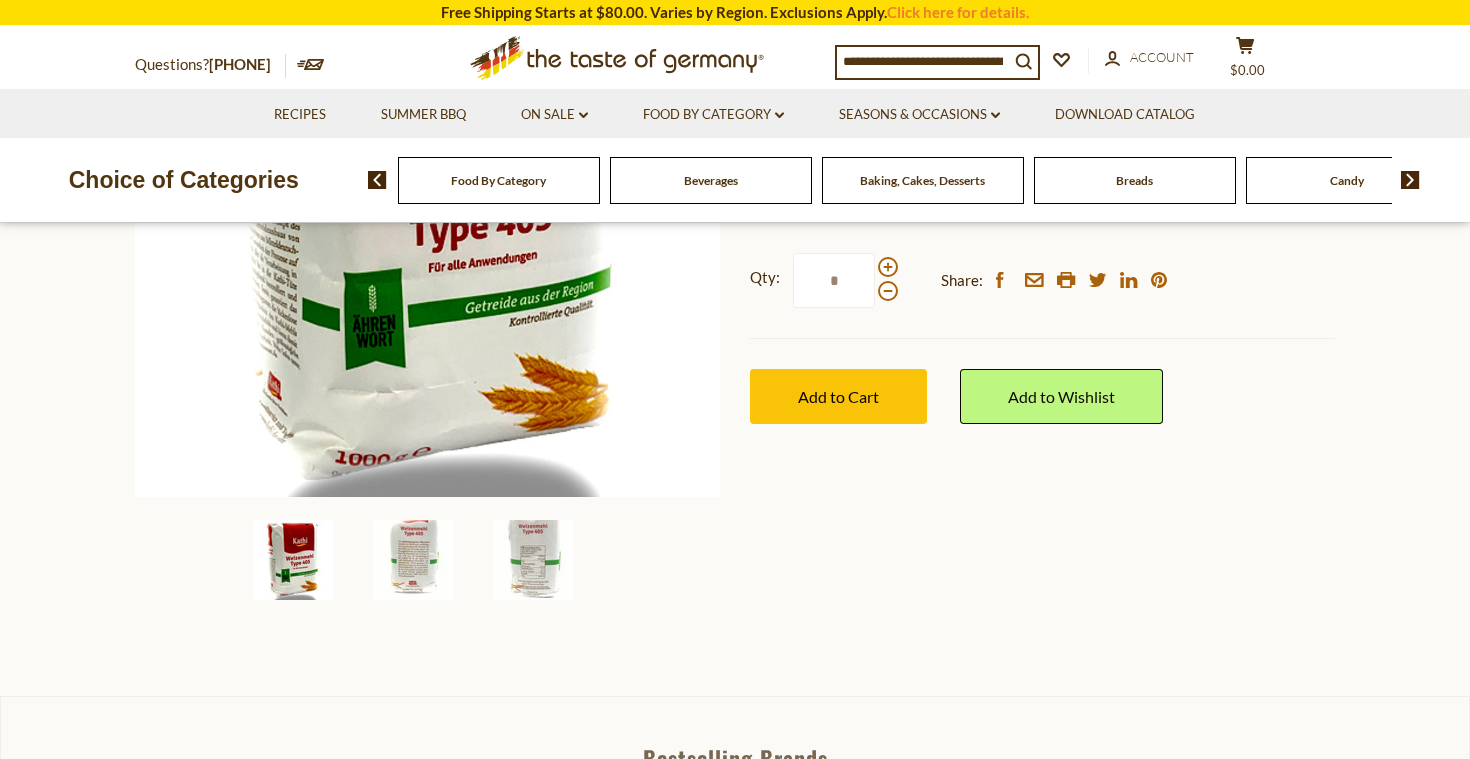 scroll, scrollTop: 420, scrollLeft: 0, axis: vertical 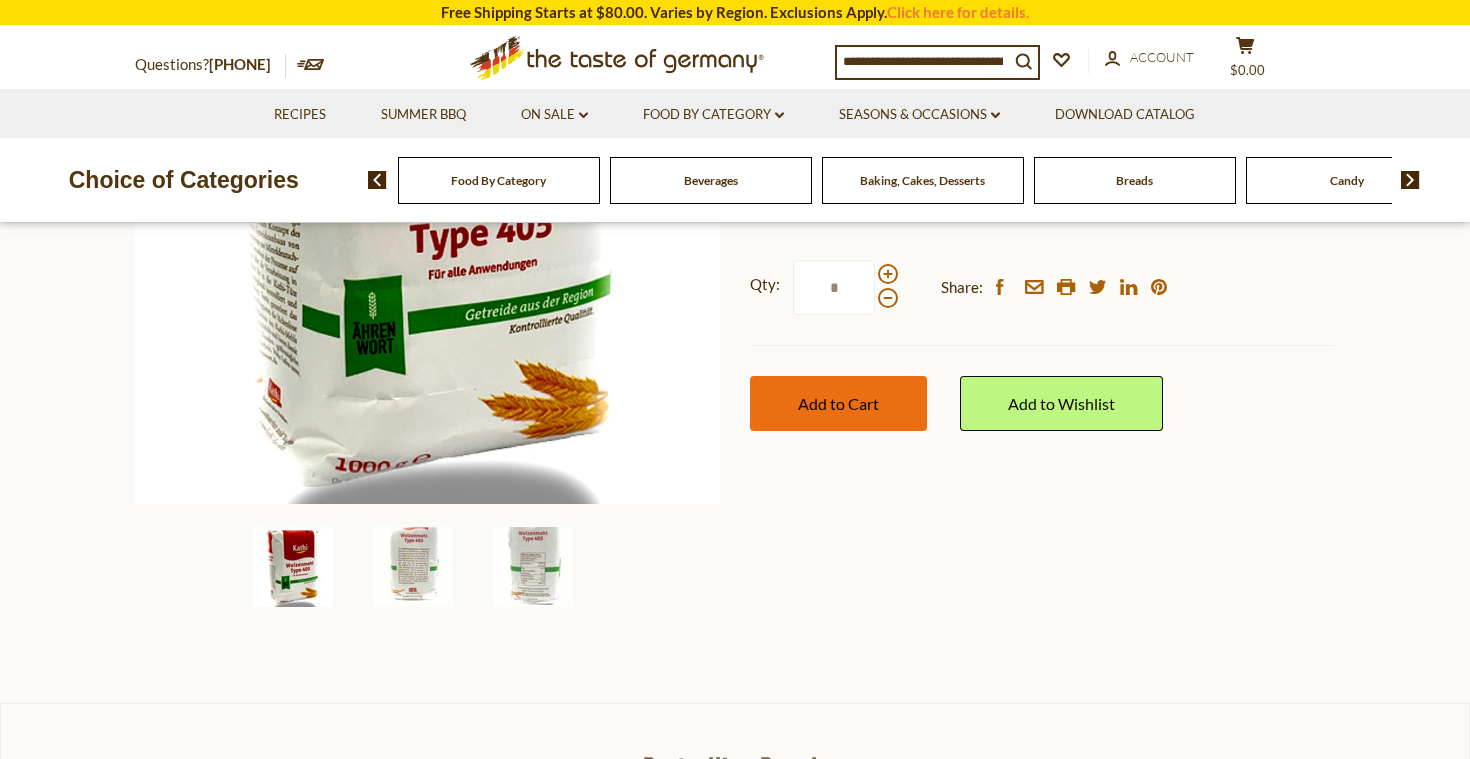 click on "Add to Cart" at bounding box center [838, 403] 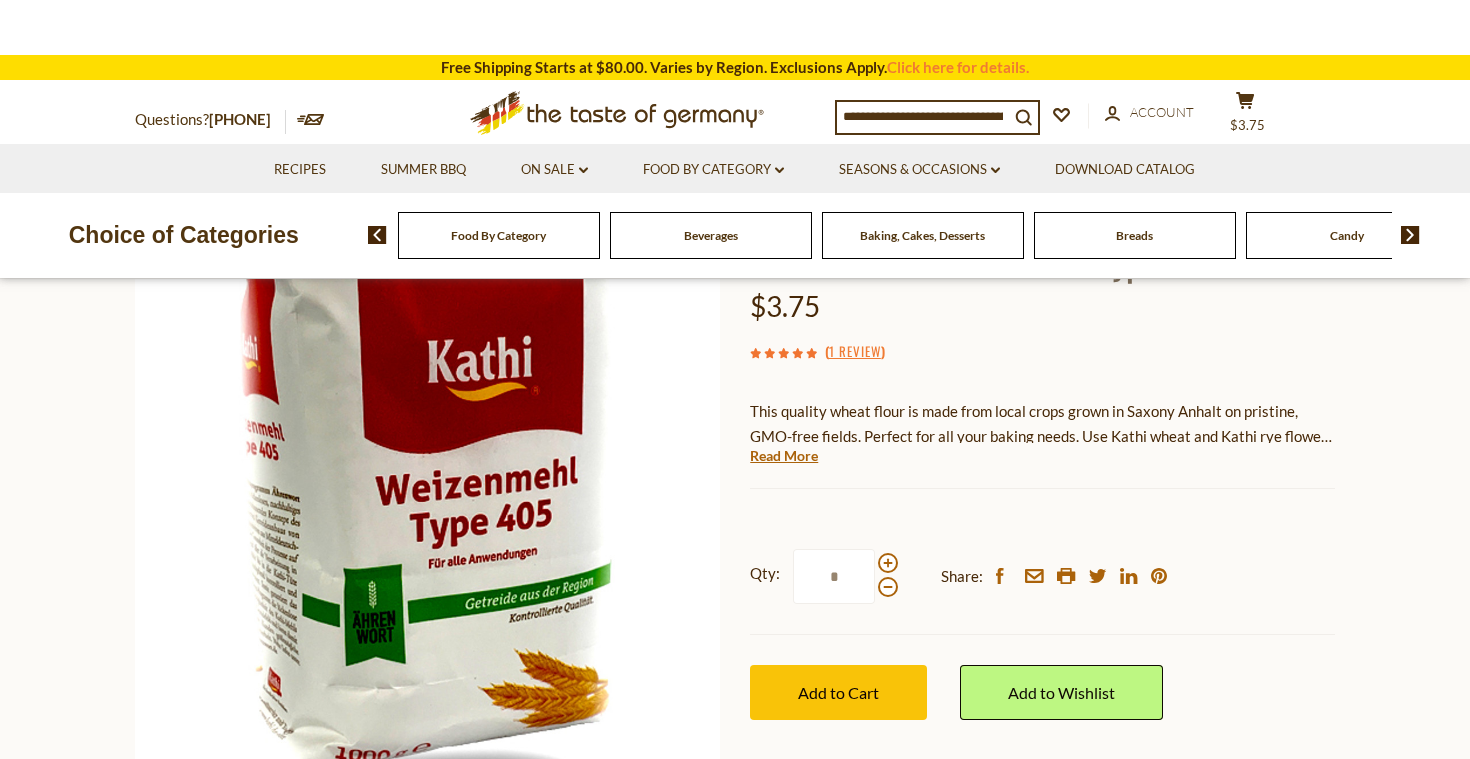 scroll, scrollTop: 0, scrollLeft: 0, axis: both 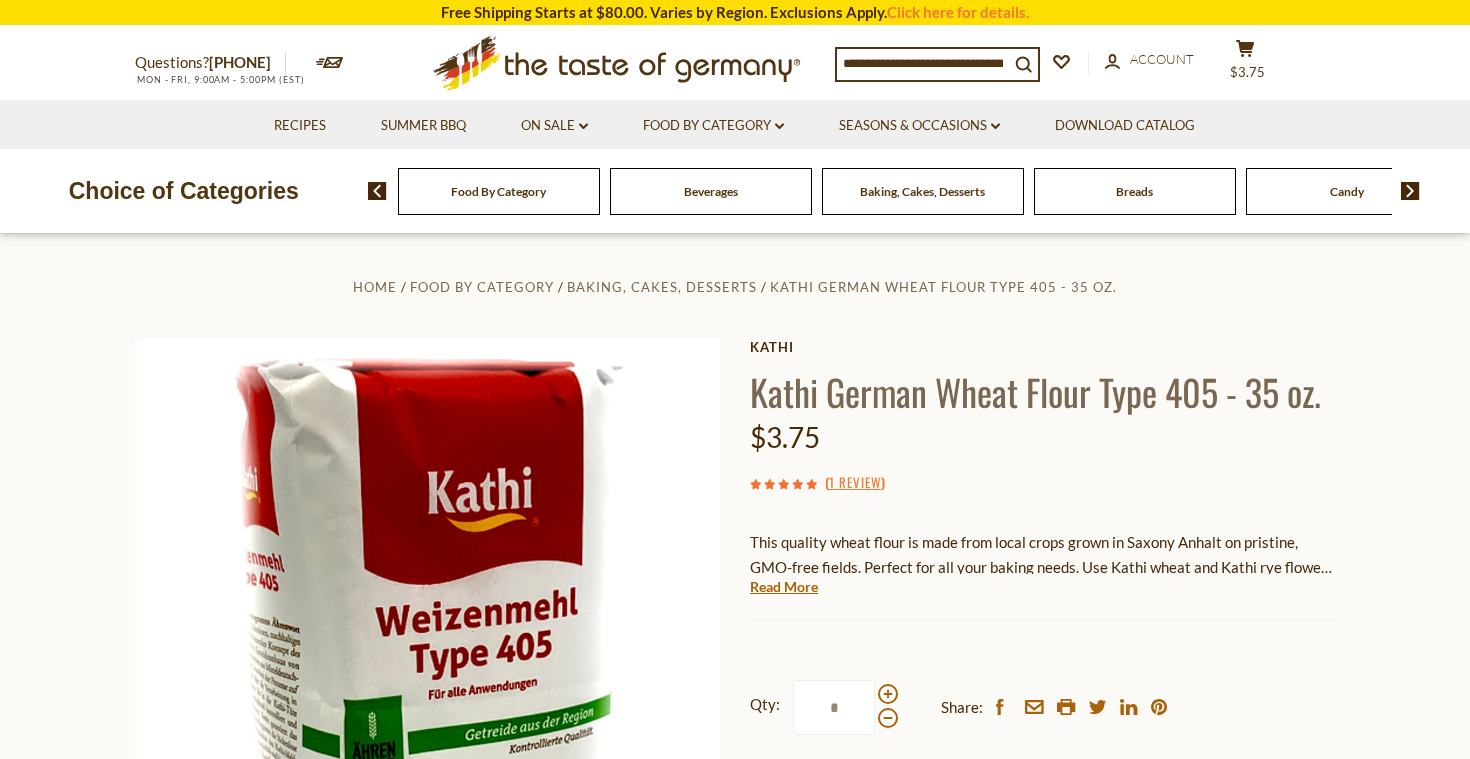 click at bounding box center [923, 63] 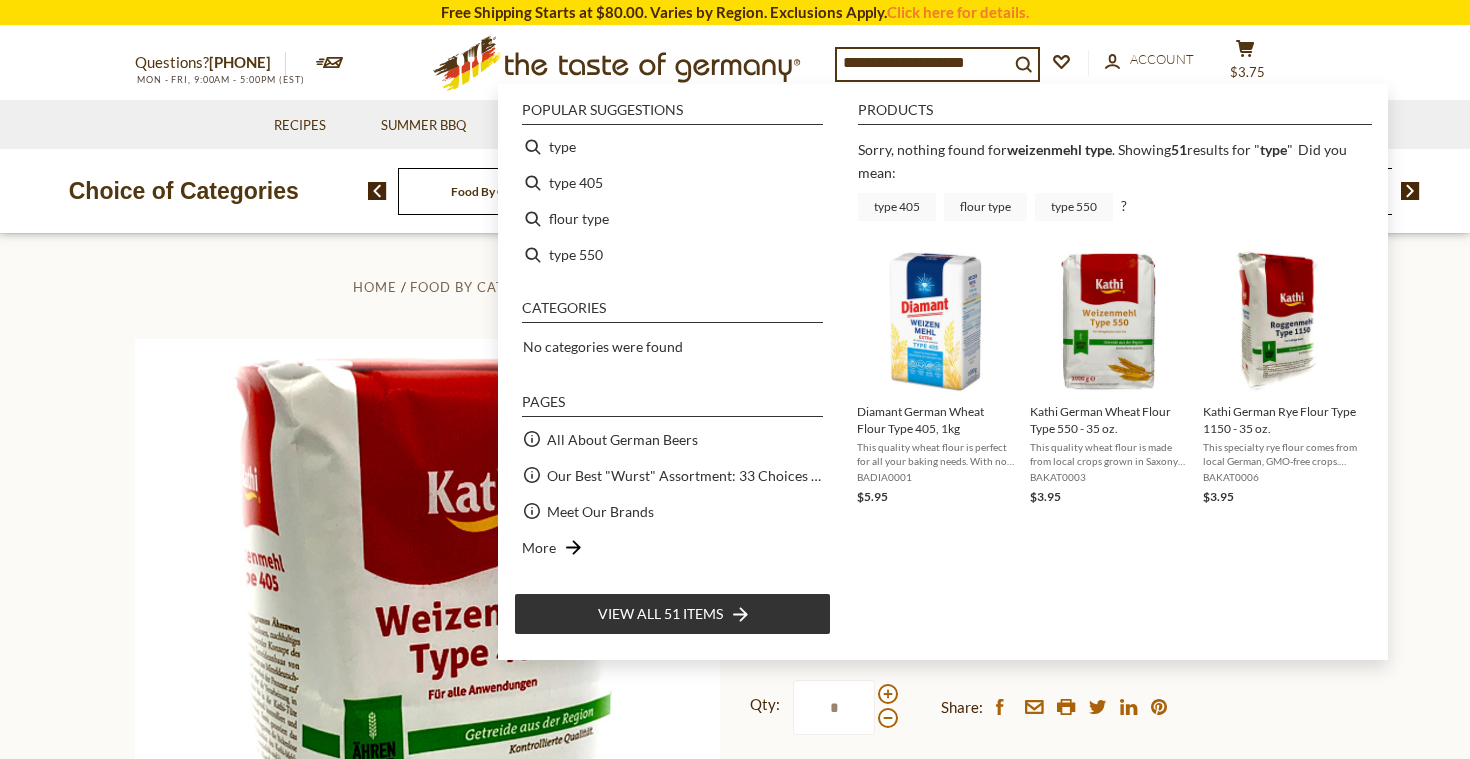 type on "****" 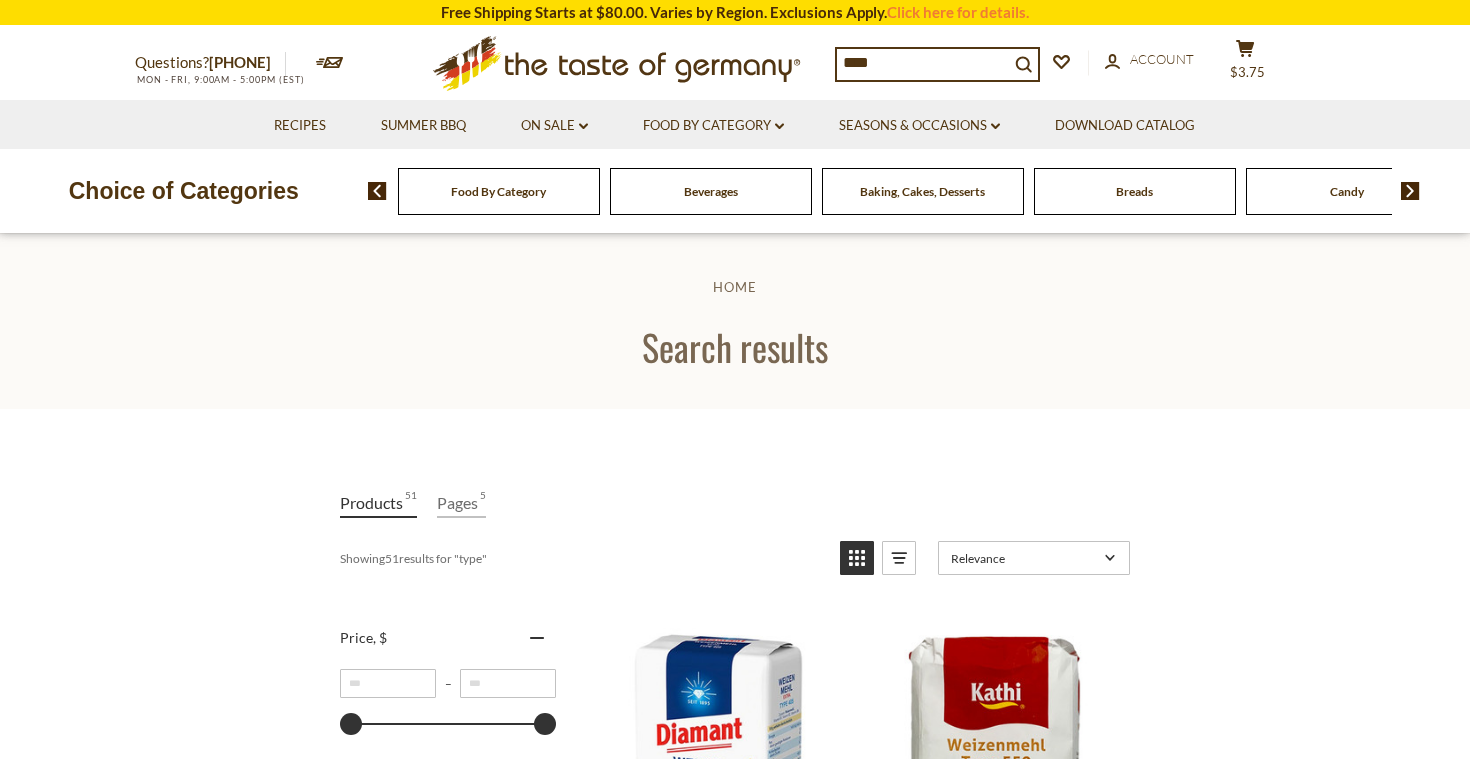 scroll, scrollTop: 0, scrollLeft: 0, axis: both 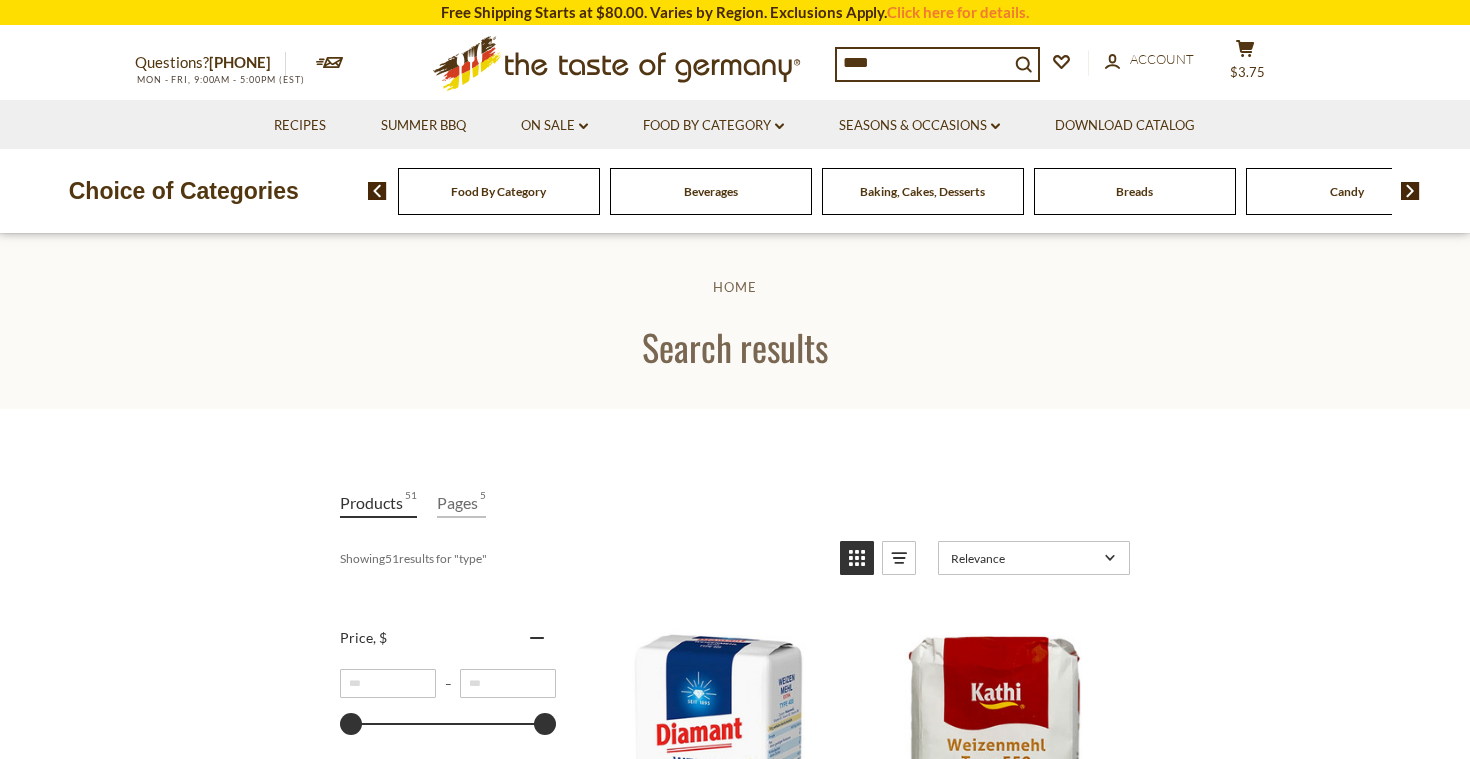 click on "****" at bounding box center [923, 63] 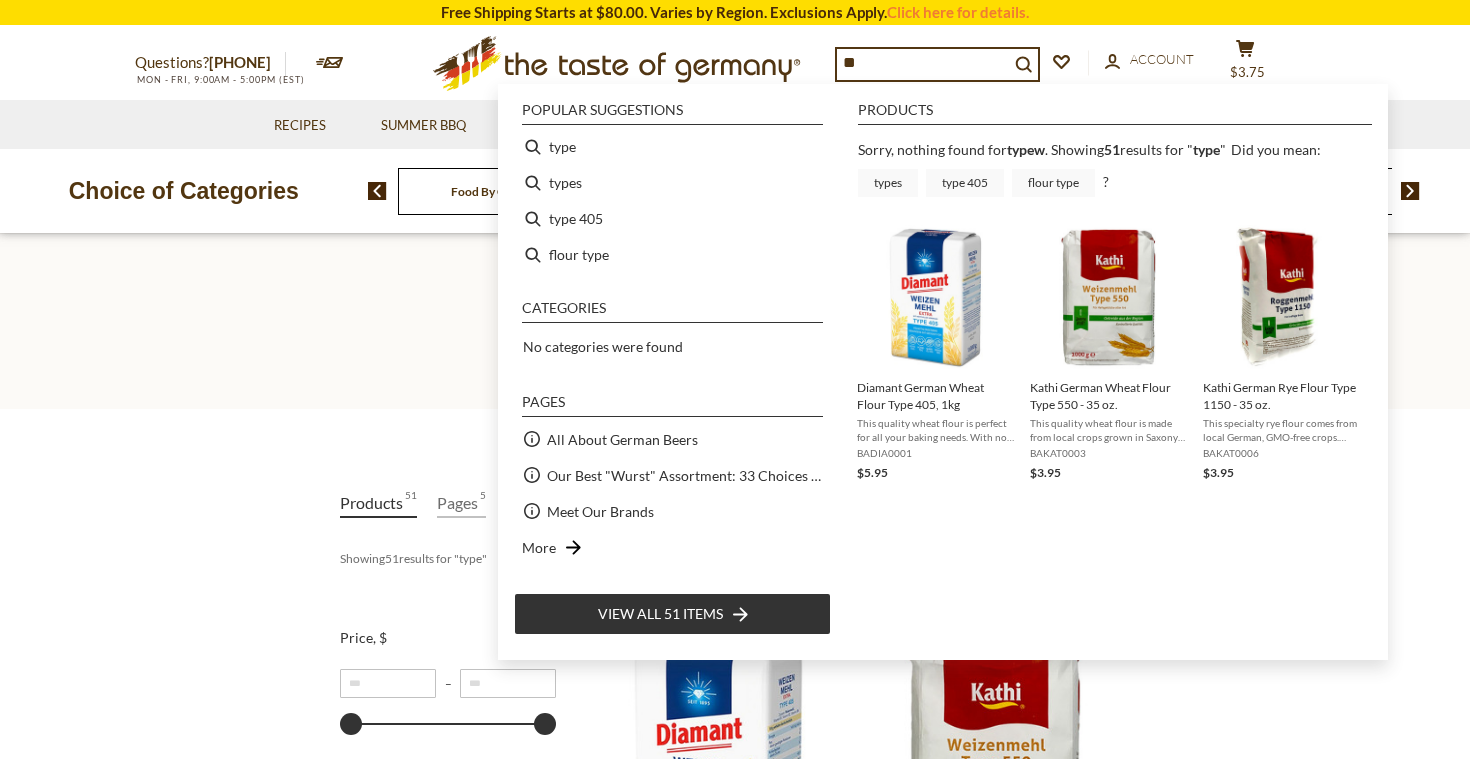 type on "*" 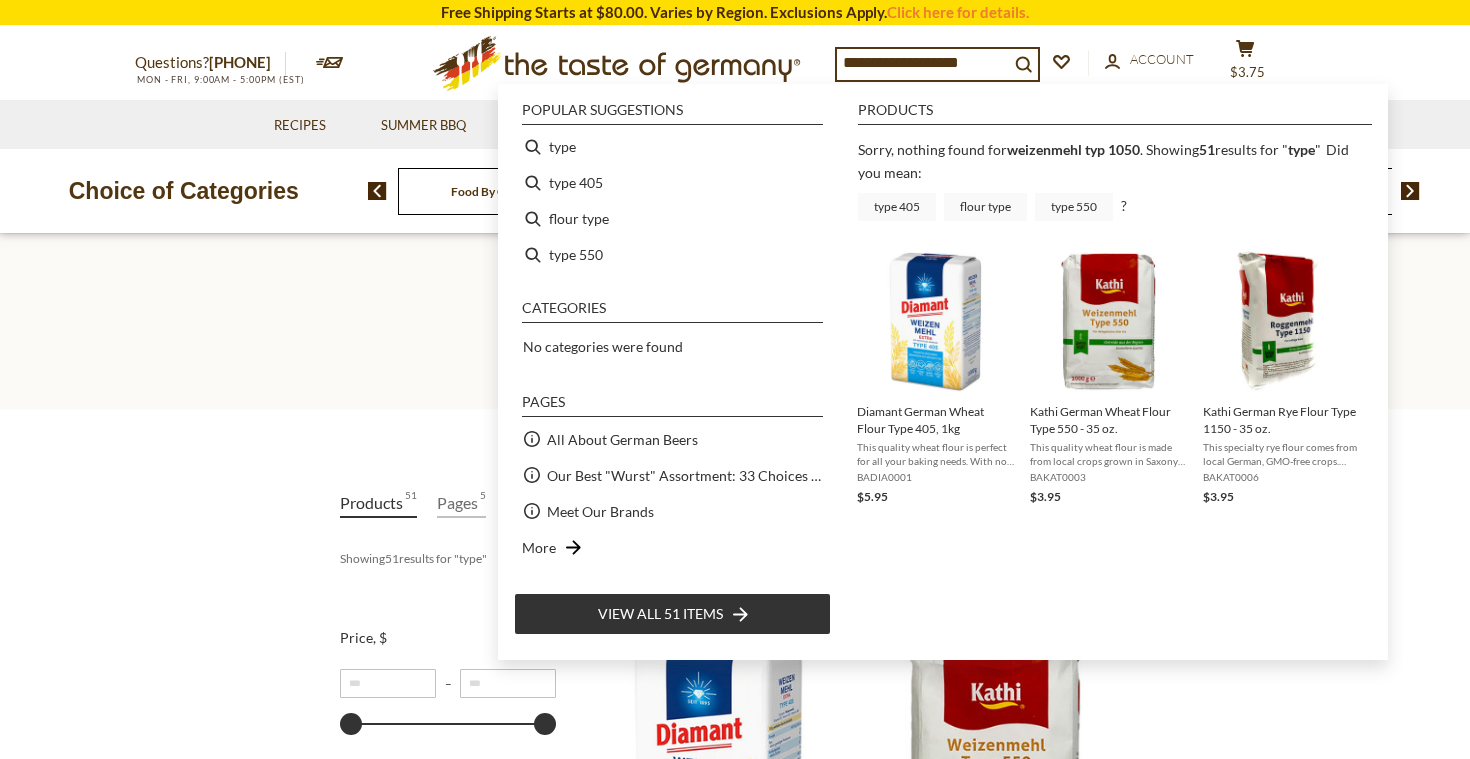 type on "****" 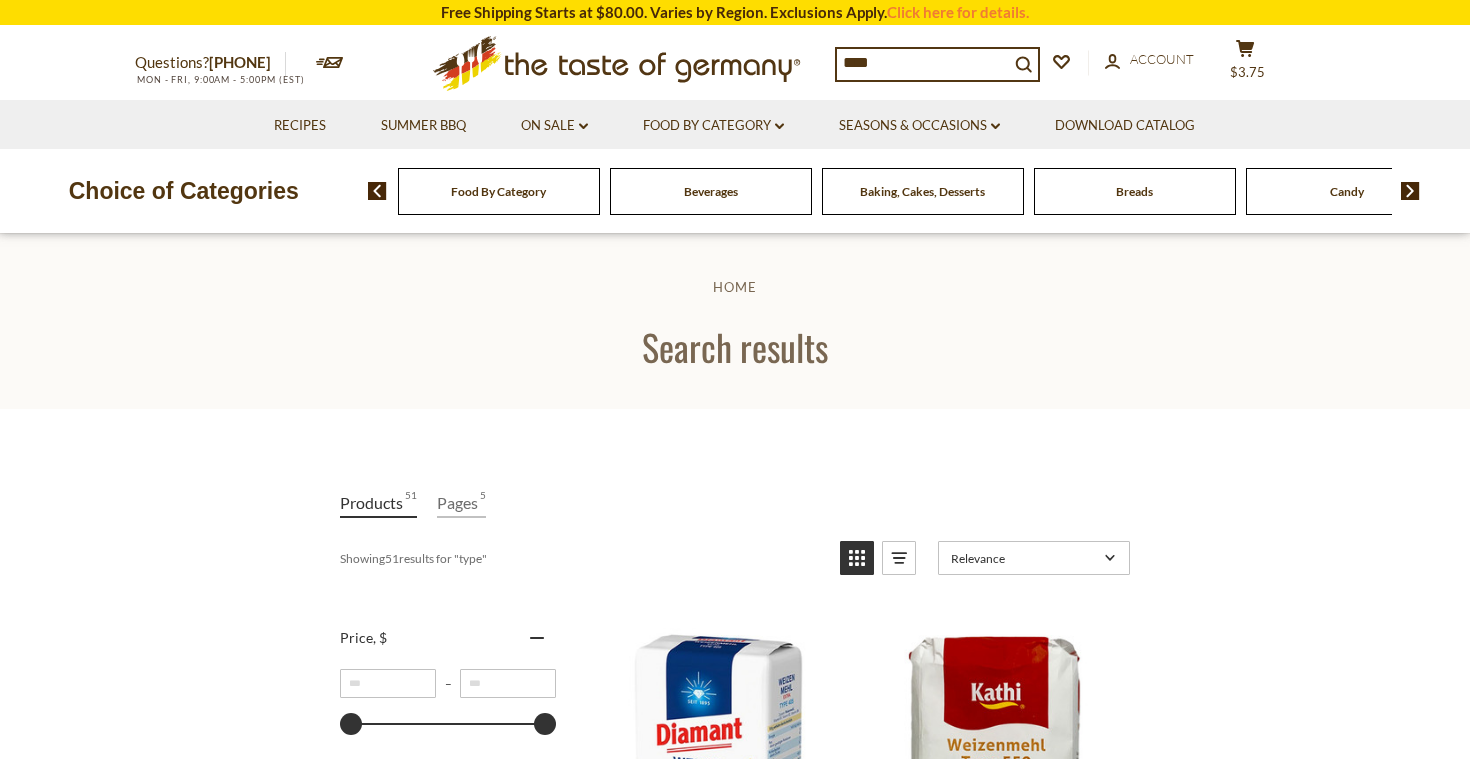 scroll, scrollTop: 0, scrollLeft: 0, axis: both 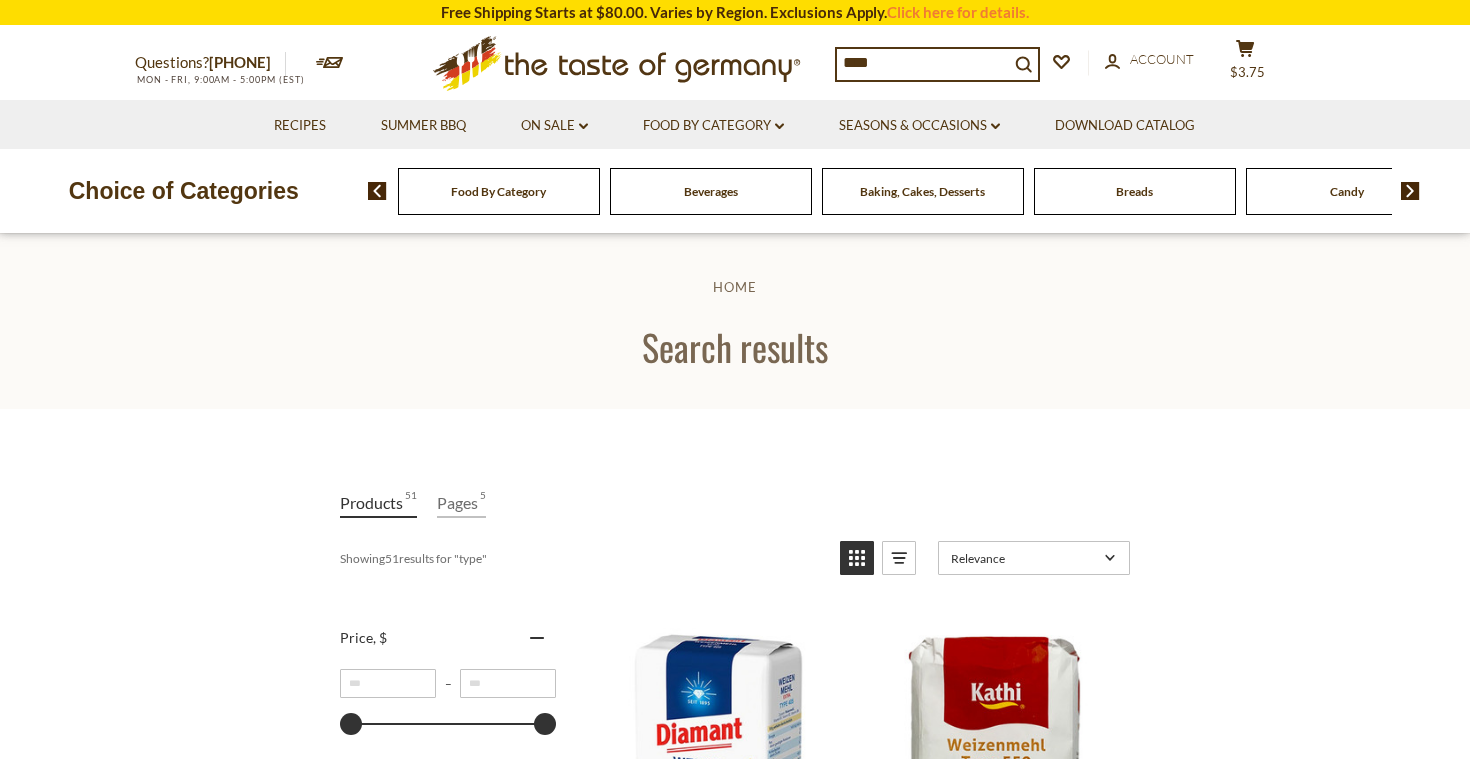 click on "****" at bounding box center (923, 63) 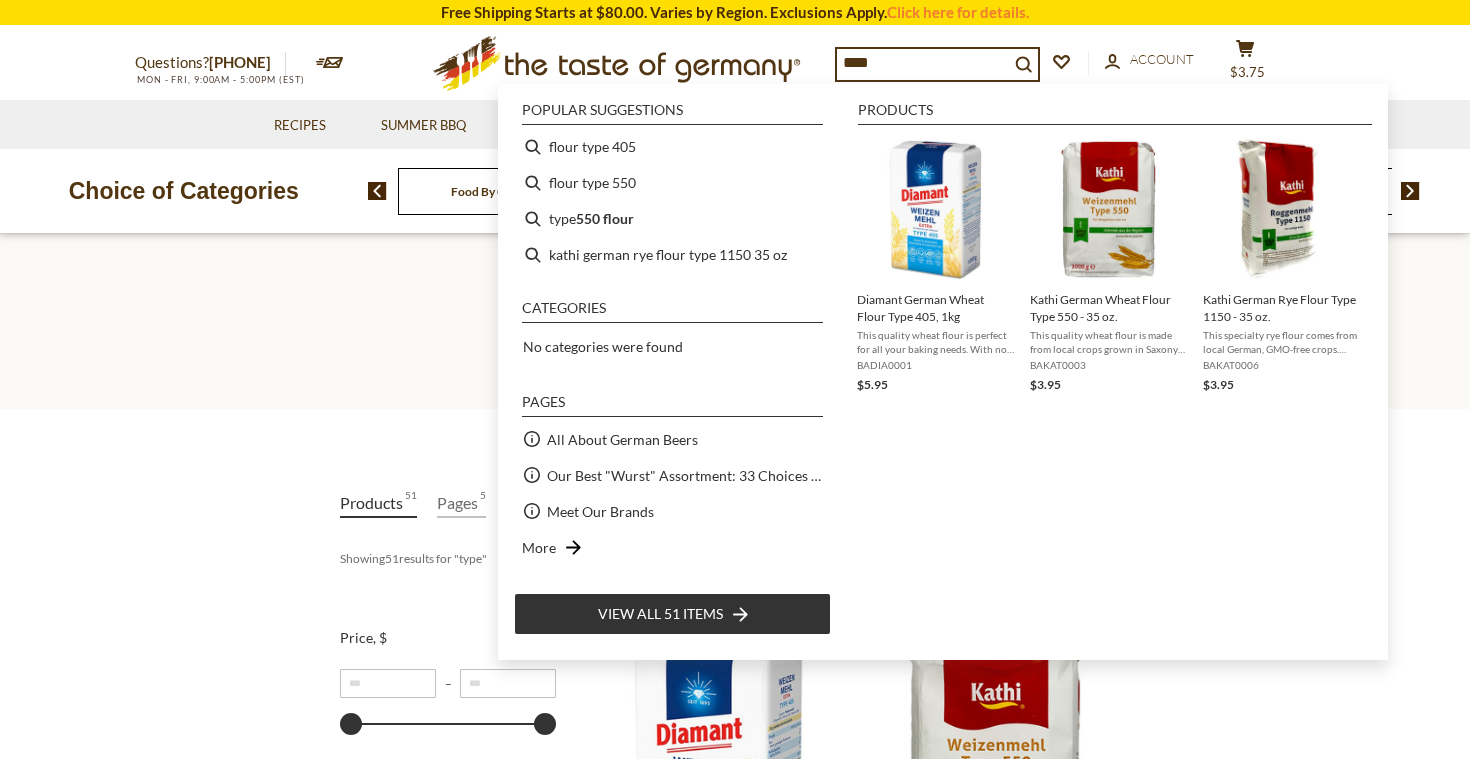 click at bounding box center [718, 760] 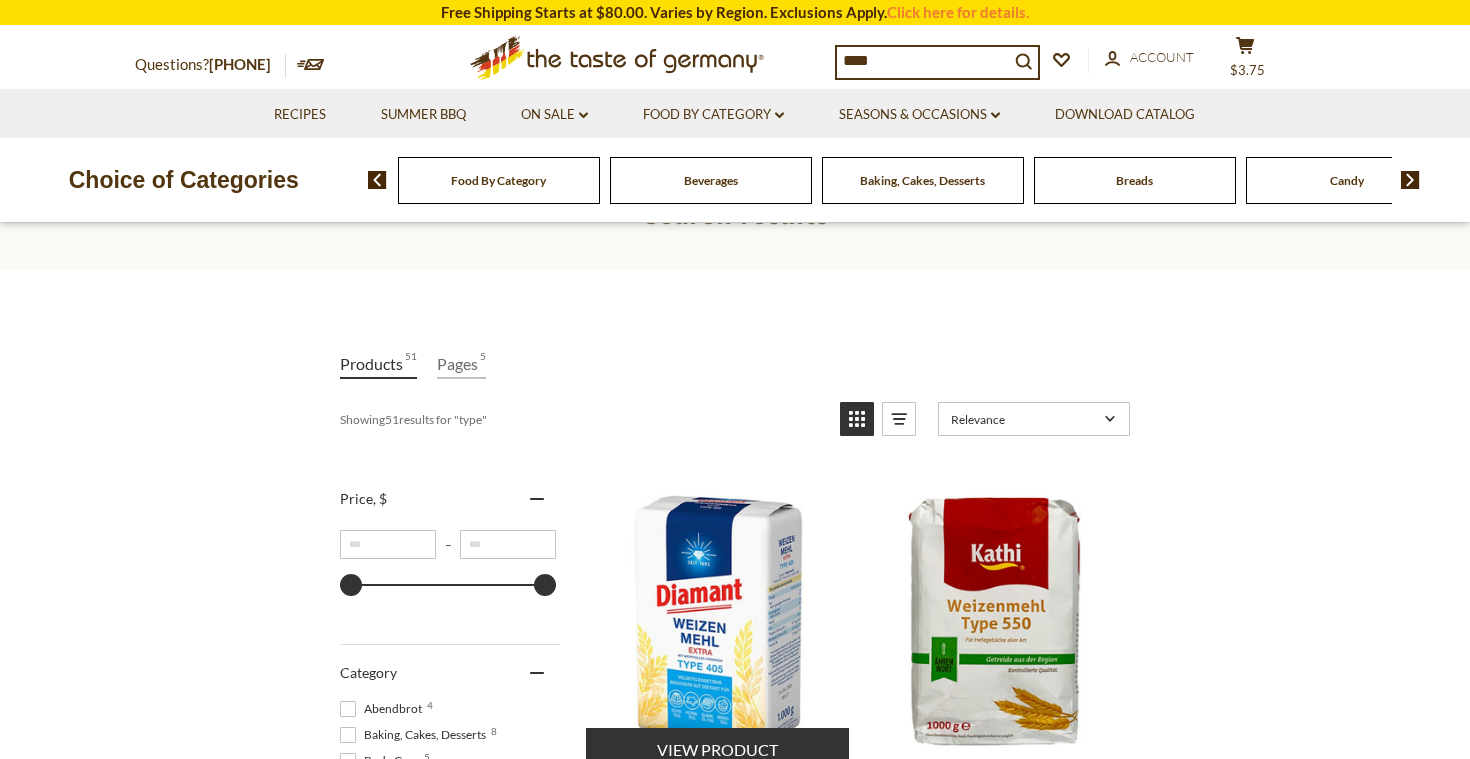 scroll, scrollTop: 141, scrollLeft: 0, axis: vertical 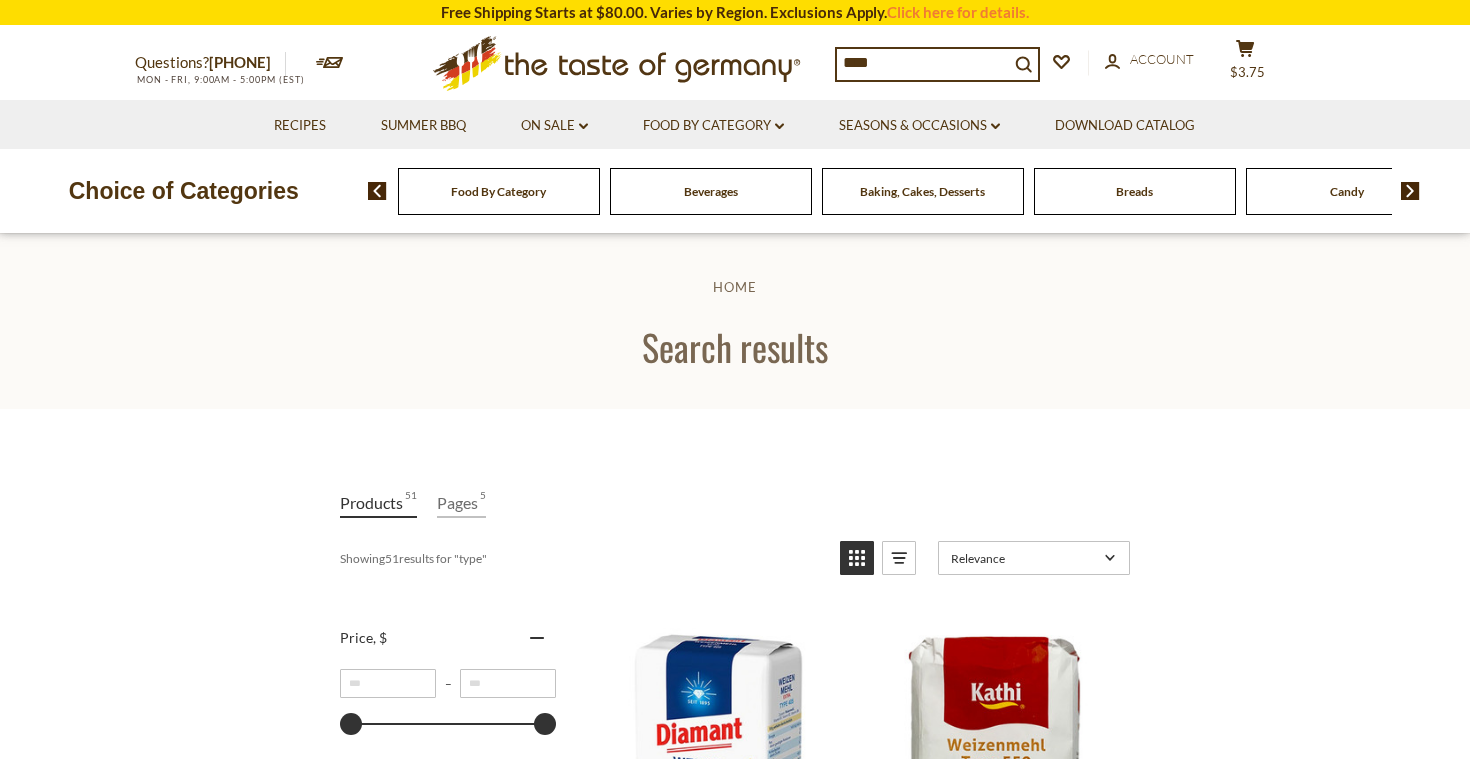 click on "****" at bounding box center (923, 63) 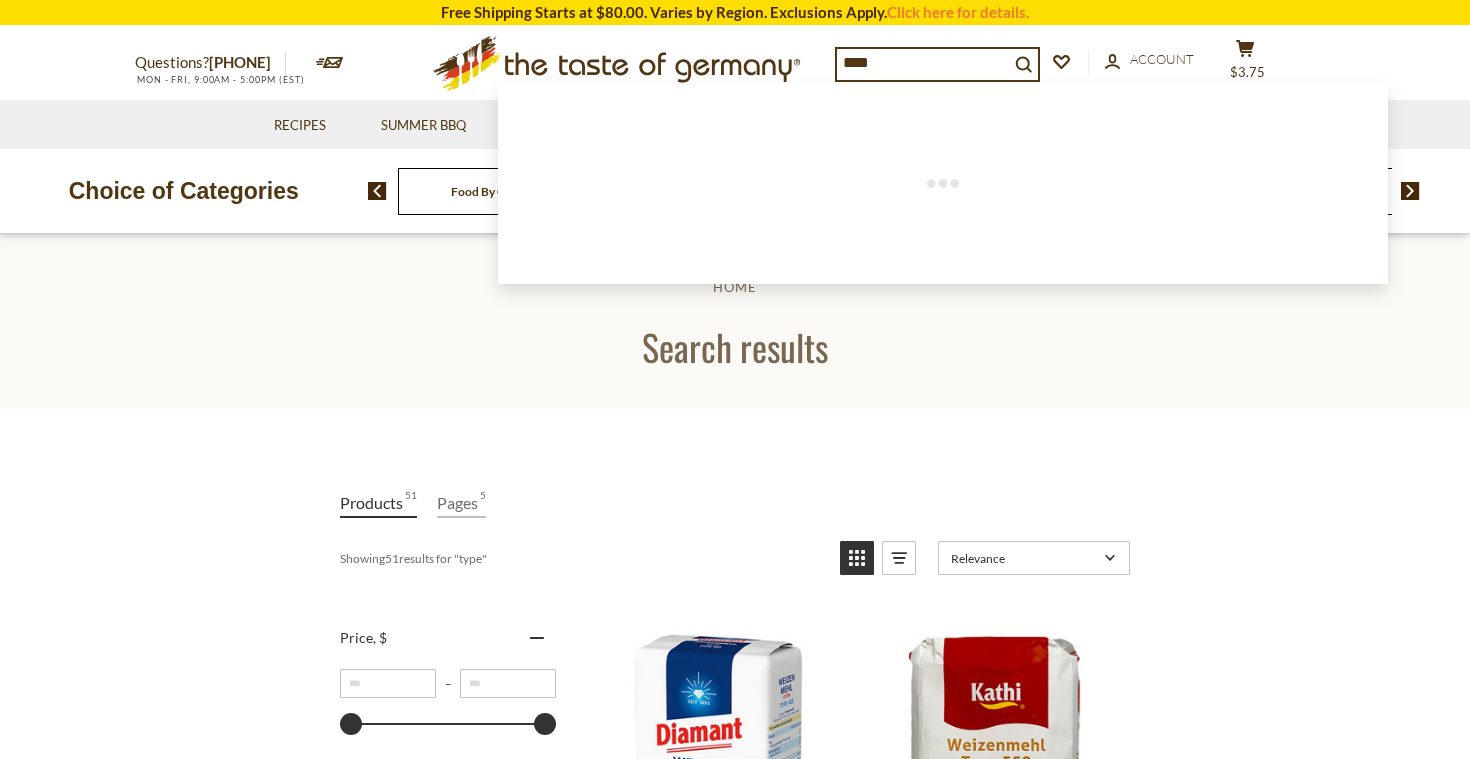 click on "****" at bounding box center (923, 63) 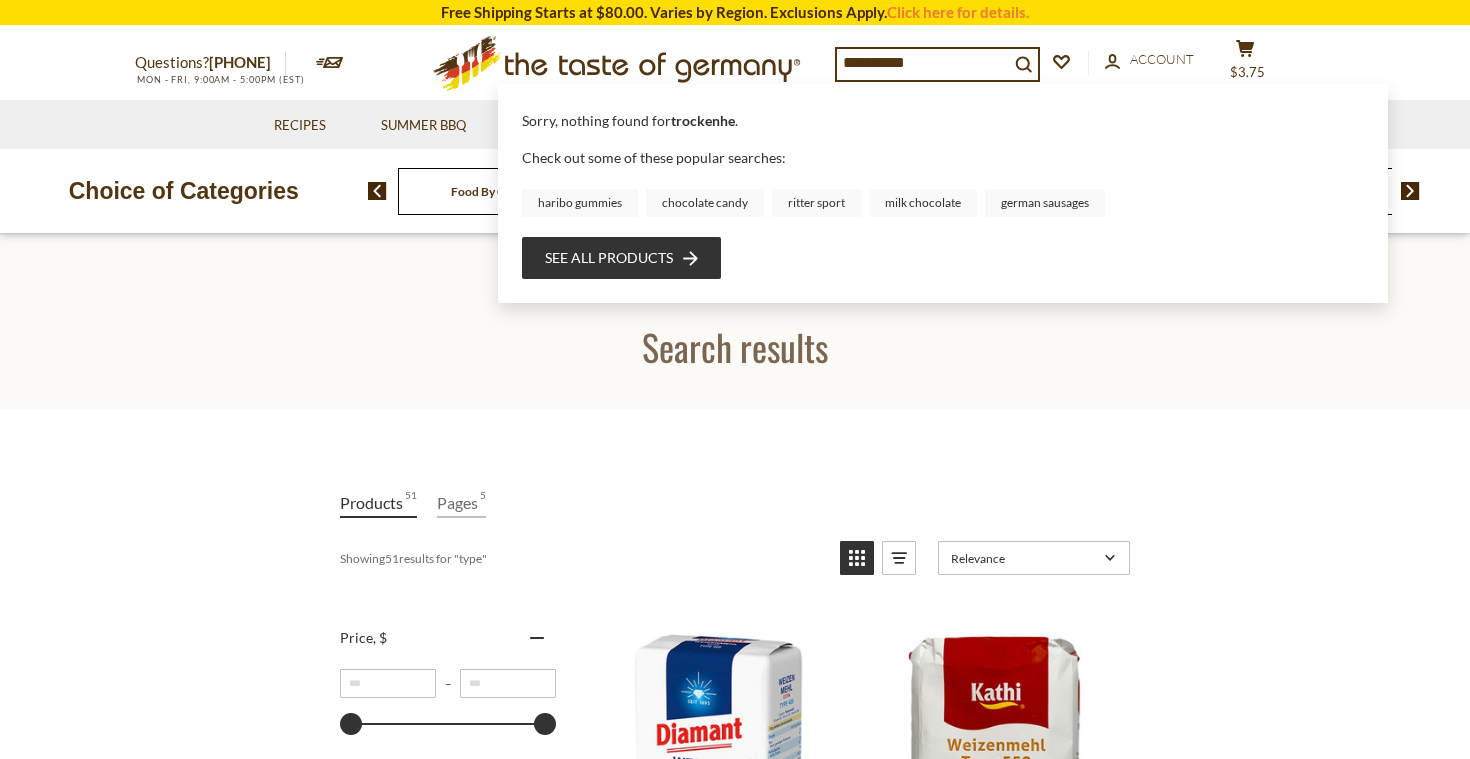 type on "**********" 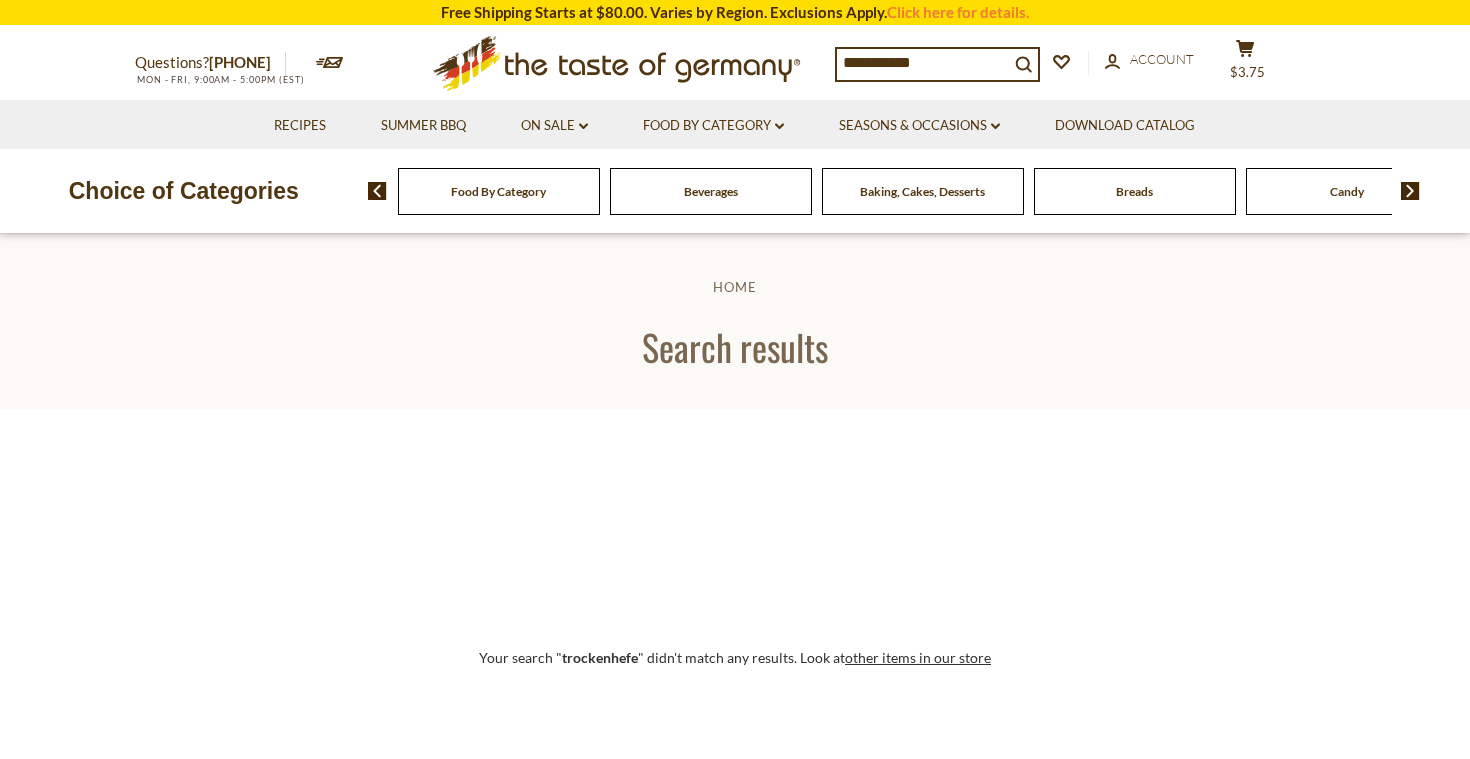 scroll, scrollTop: 0, scrollLeft: 0, axis: both 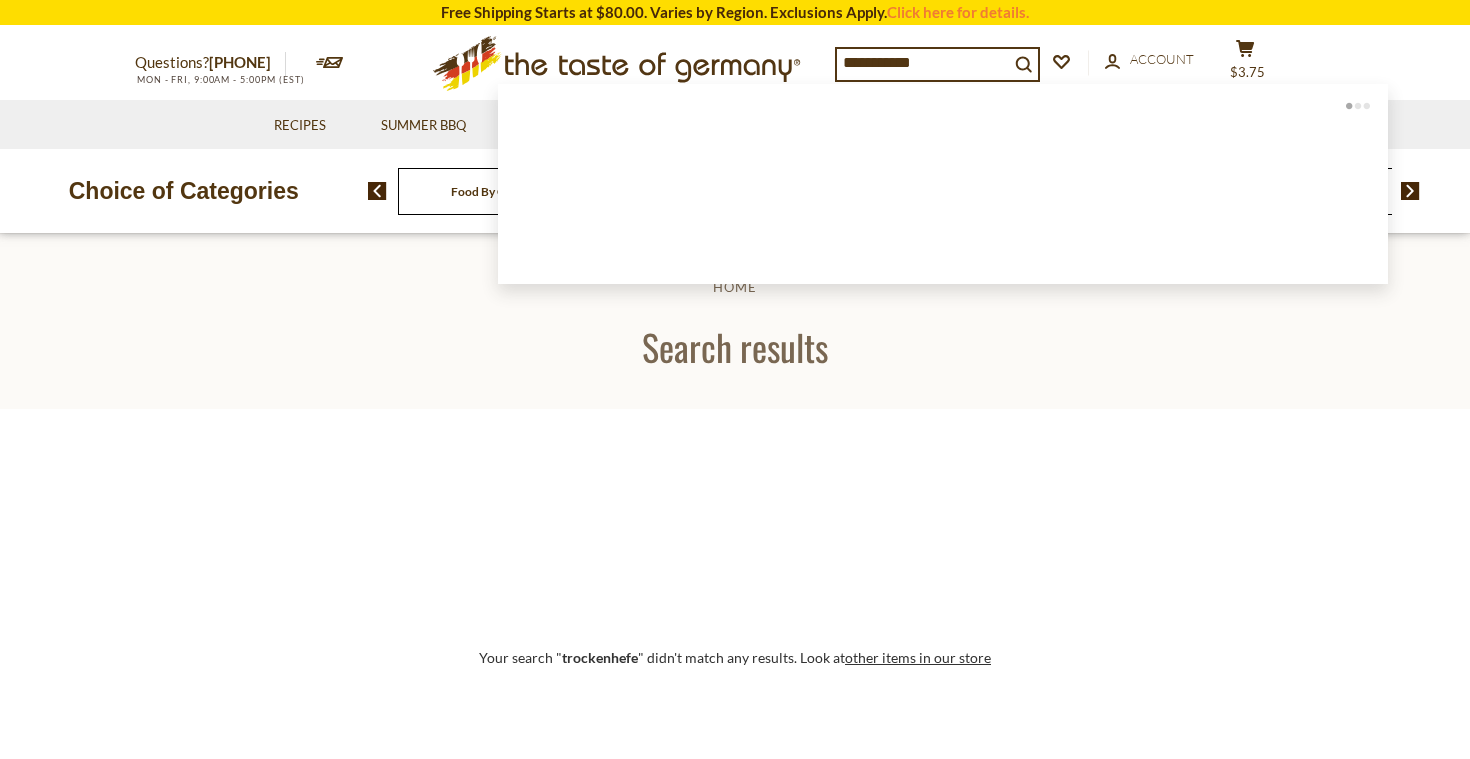 click on "**********" at bounding box center (923, 63) 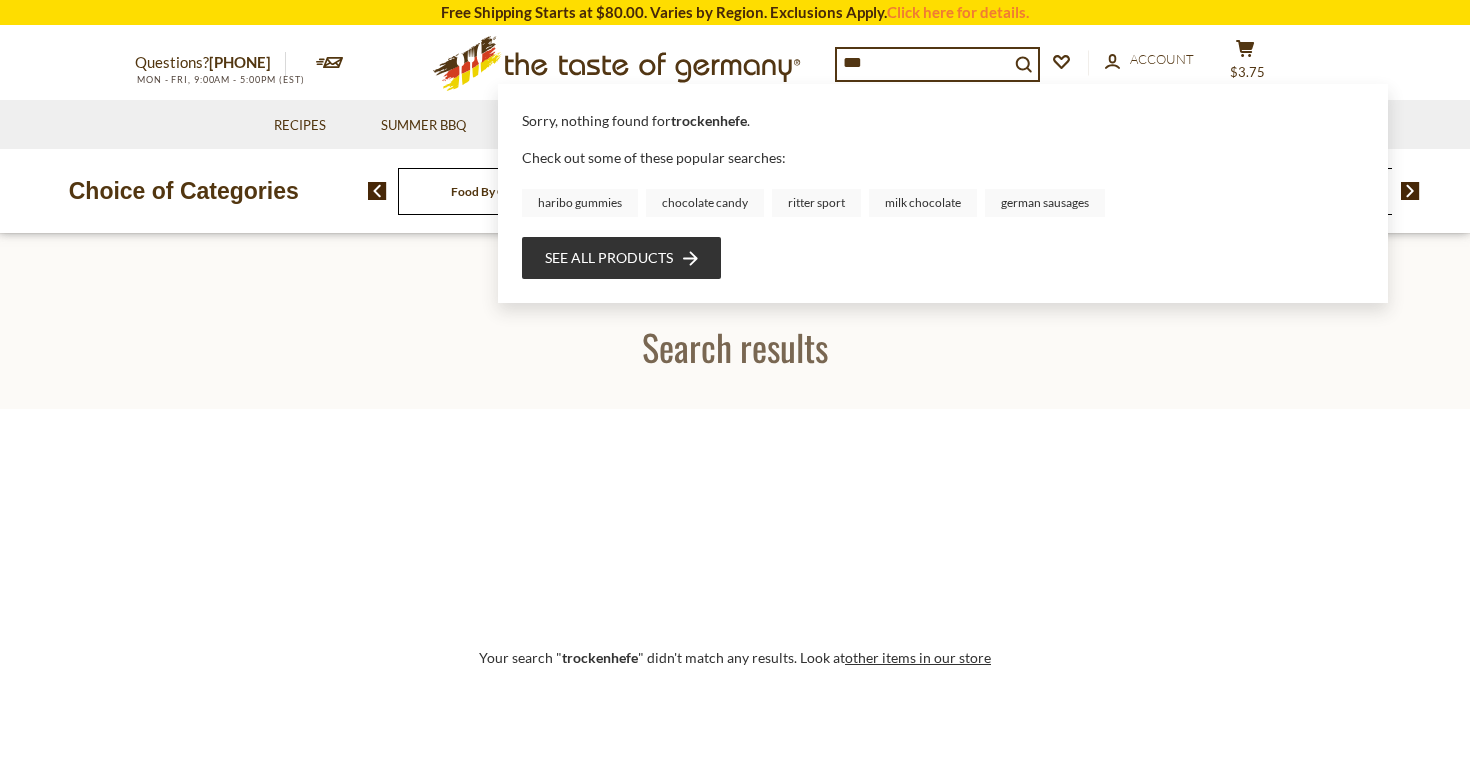 type on "****" 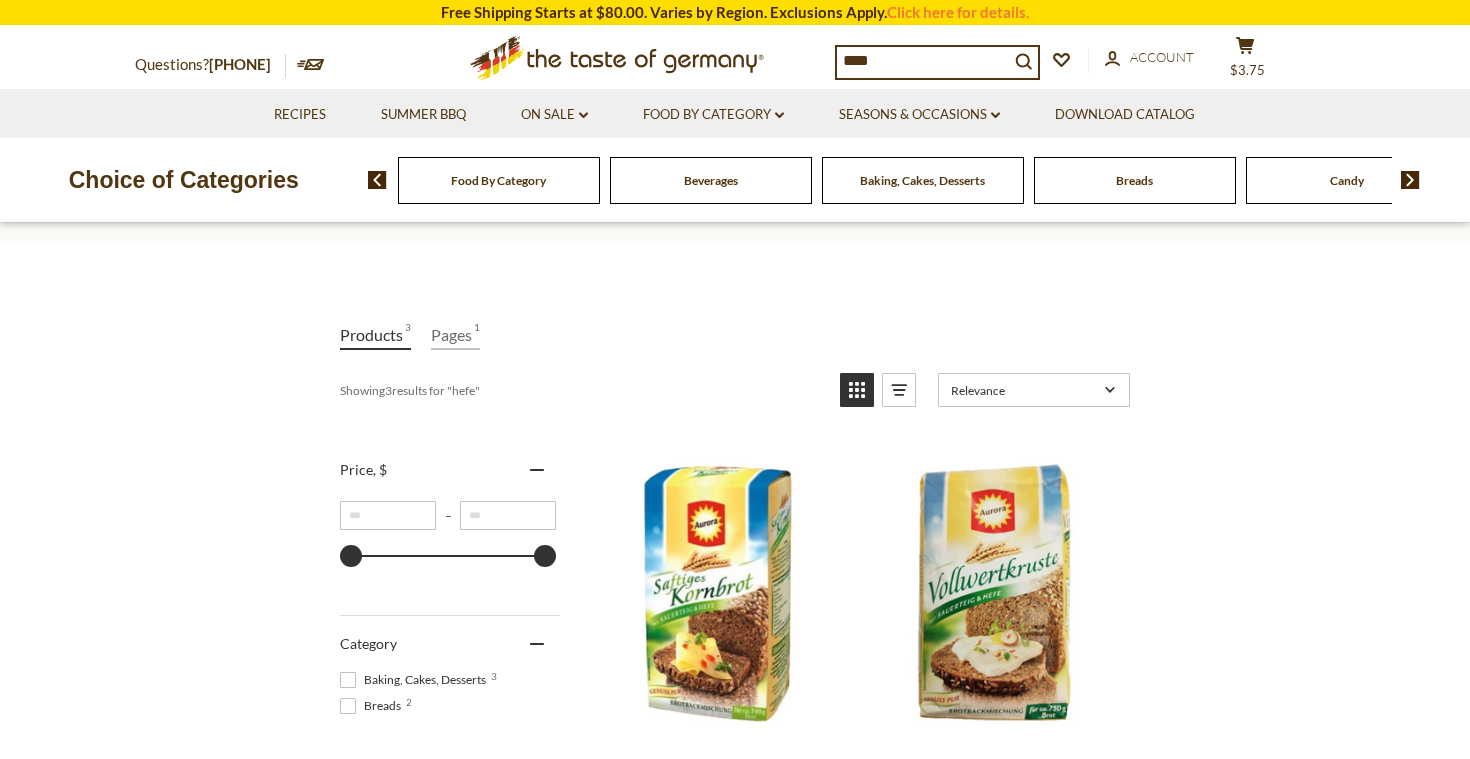 scroll, scrollTop: 0, scrollLeft: 0, axis: both 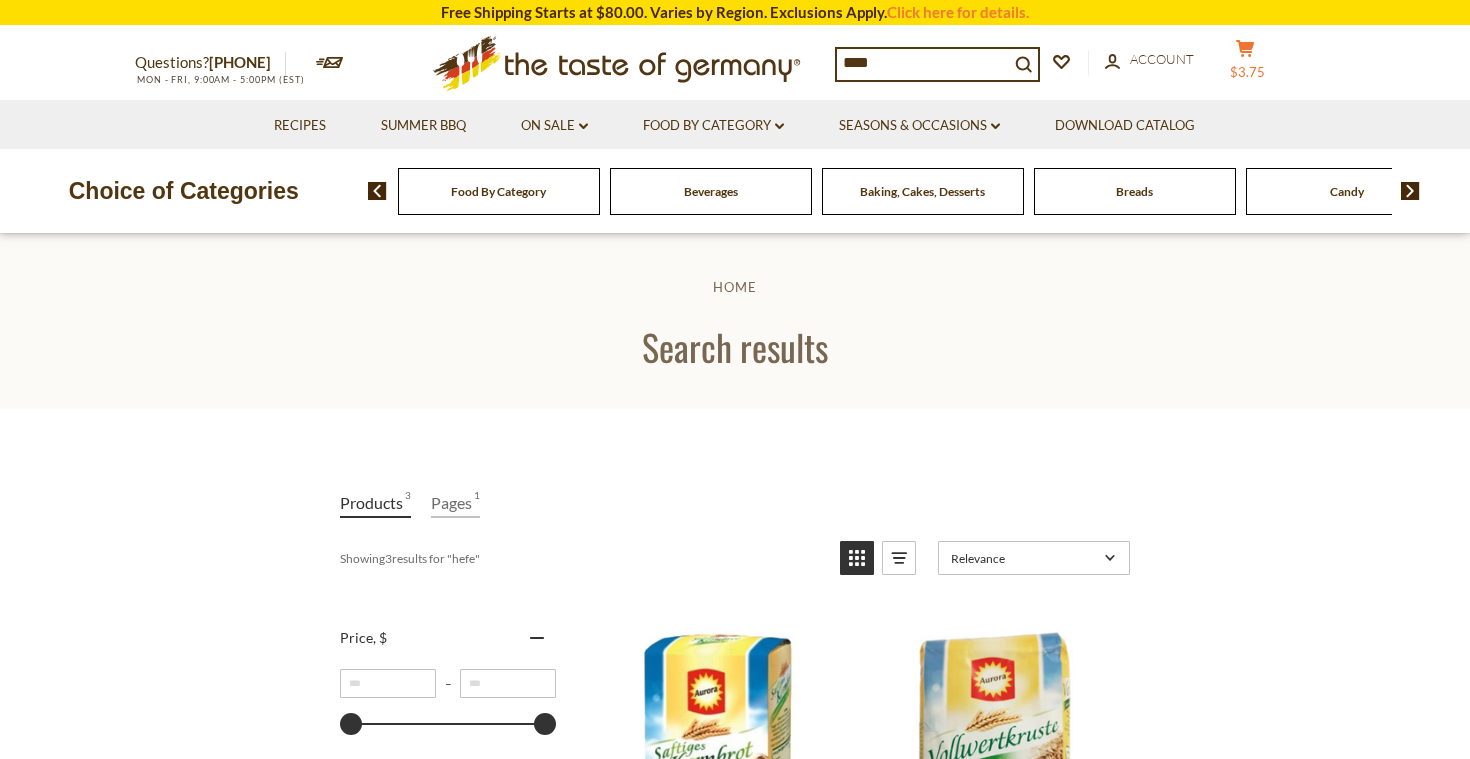 click on "$3.75" at bounding box center [1247, 72] 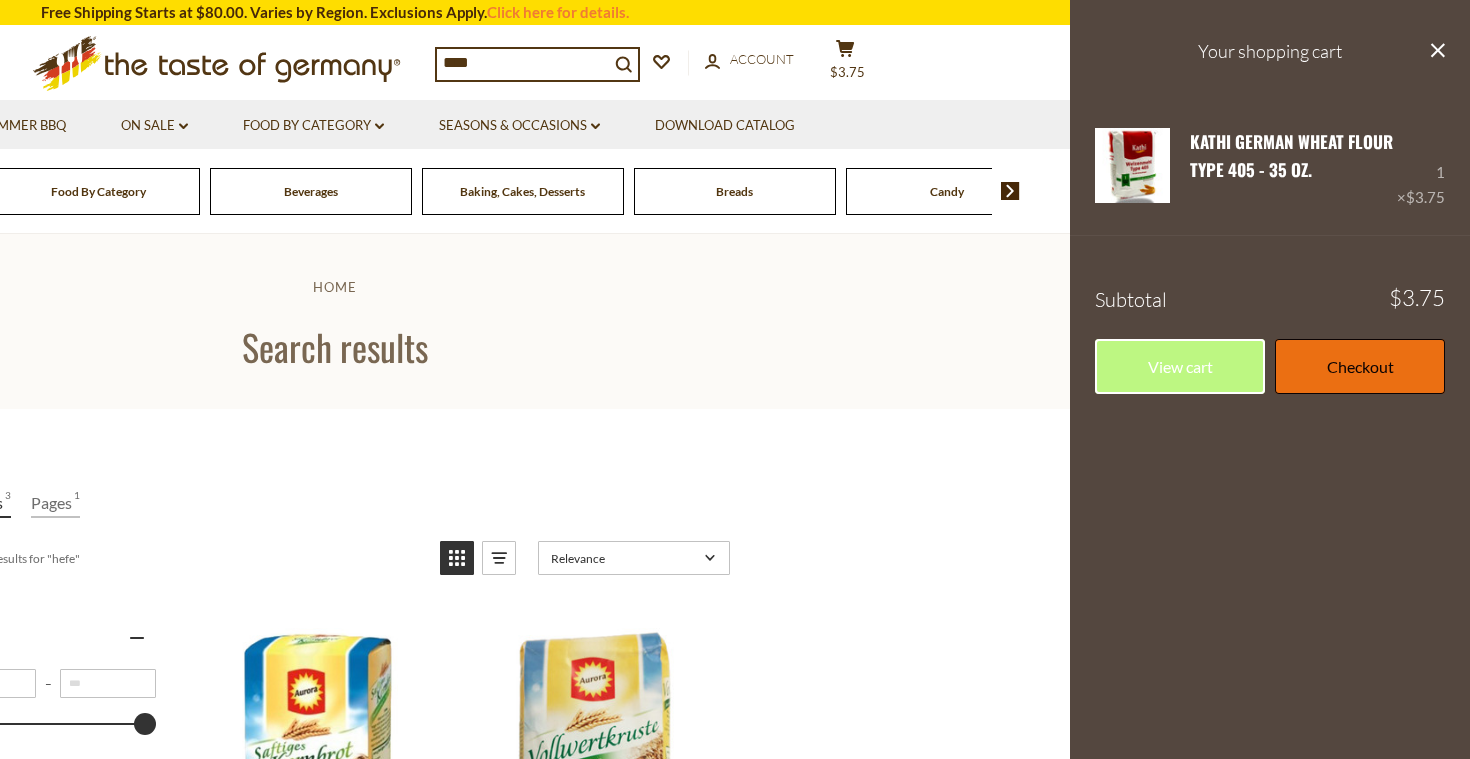 click on "Checkout" at bounding box center [1360, 366] 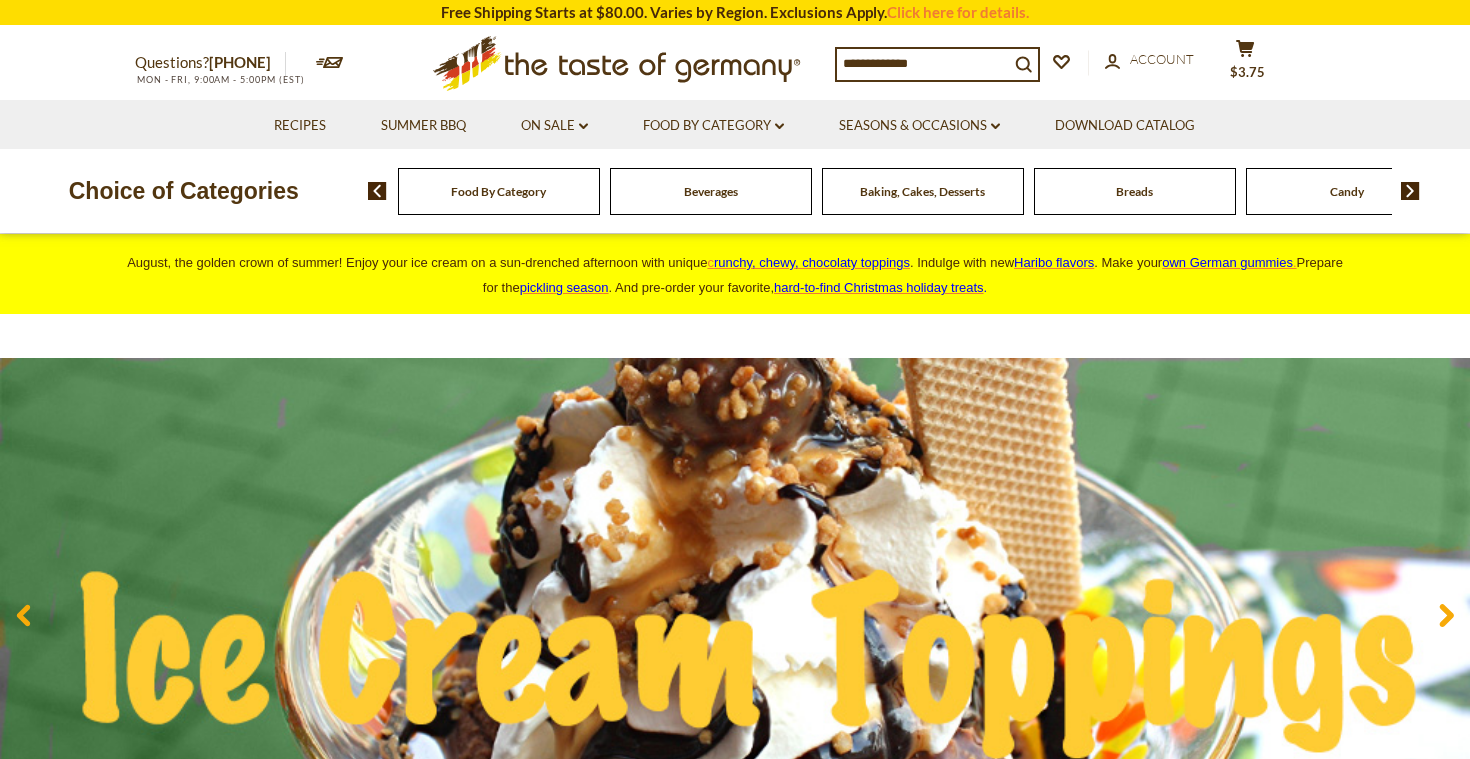 scroll, scrollTop: 0, scrollLeft: 0, axis: both 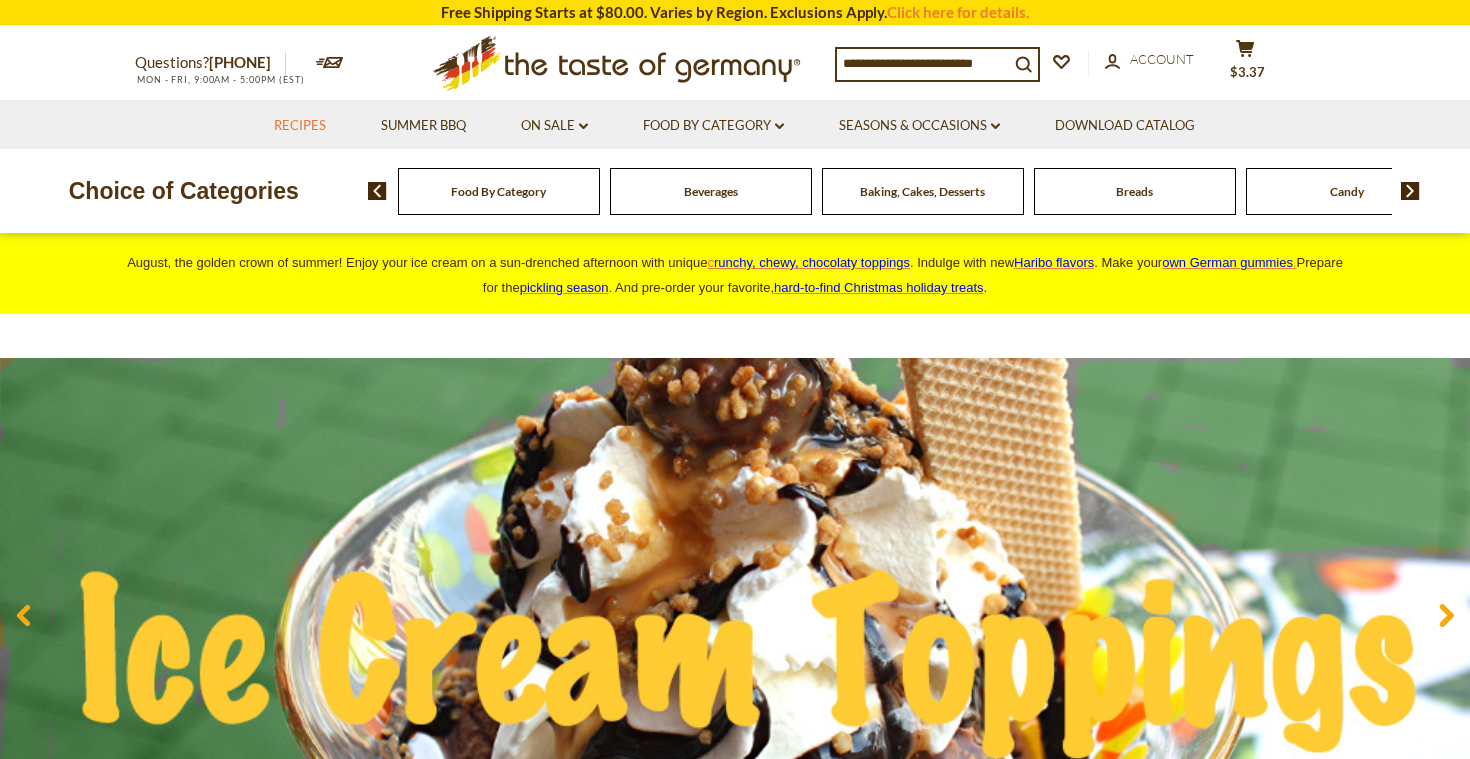 click on "Recipes" at bounding box center (300, 126) 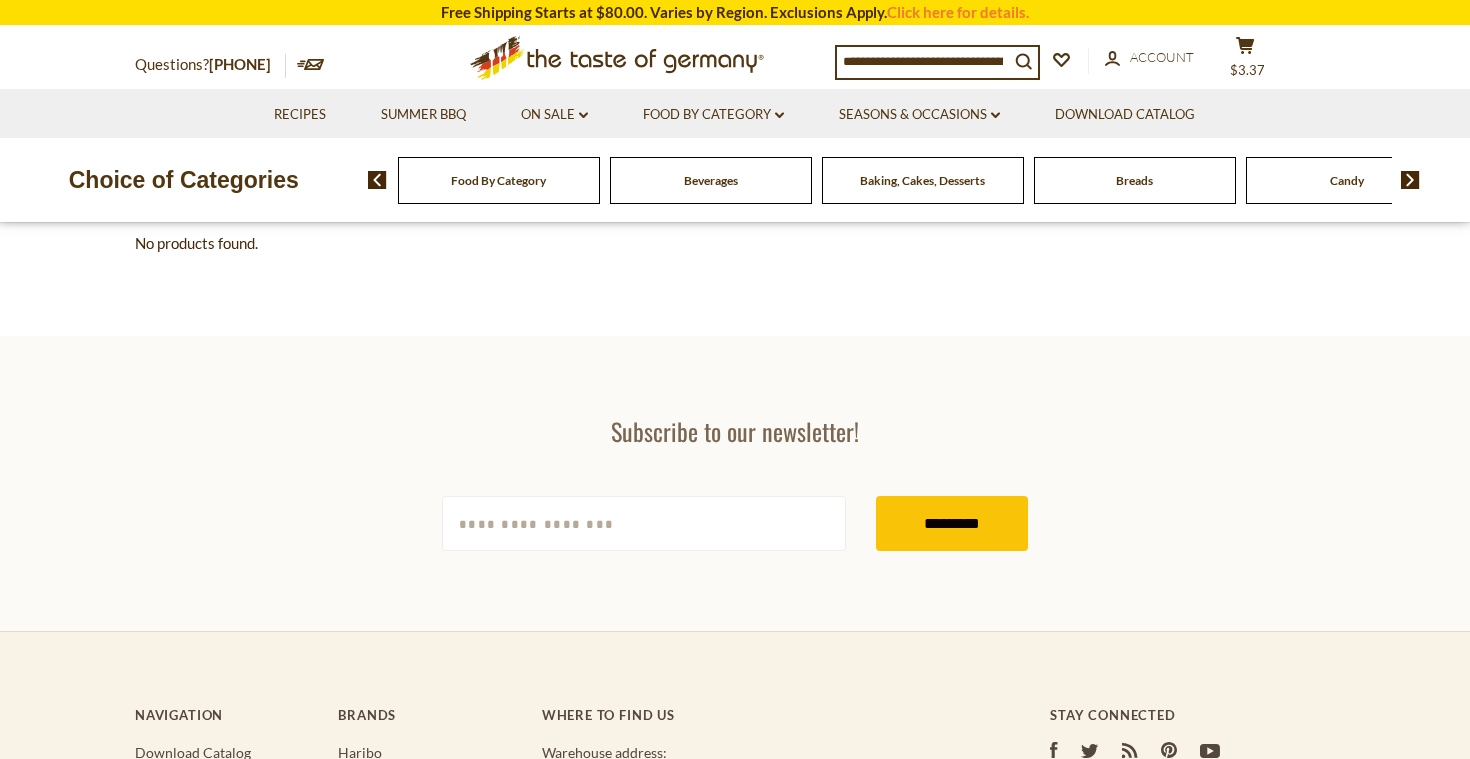 scroll, scrollTop: 0, scrollLeft: 0, axis: both 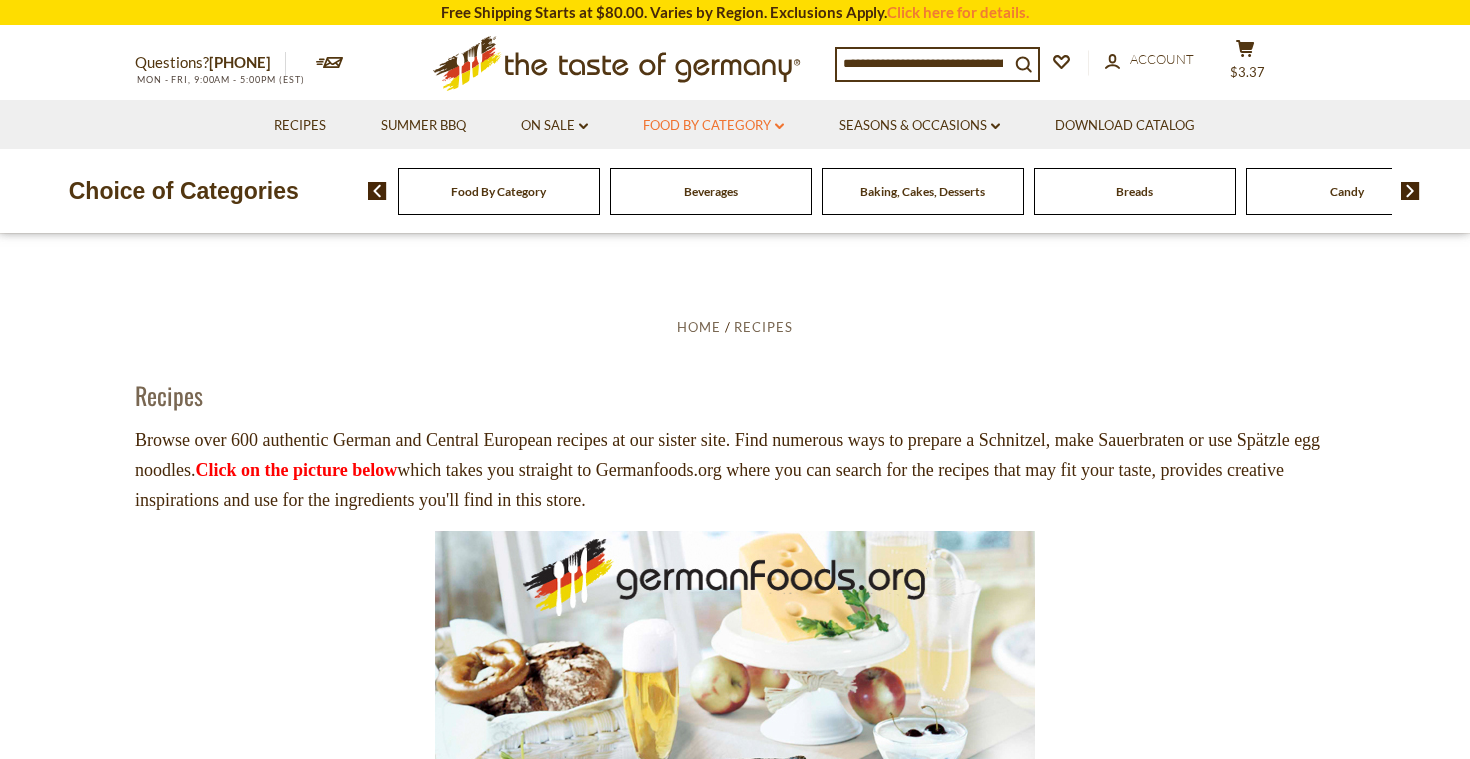 click on "Food By Category
dropdown_arrow" at bounding box center [713, 126] 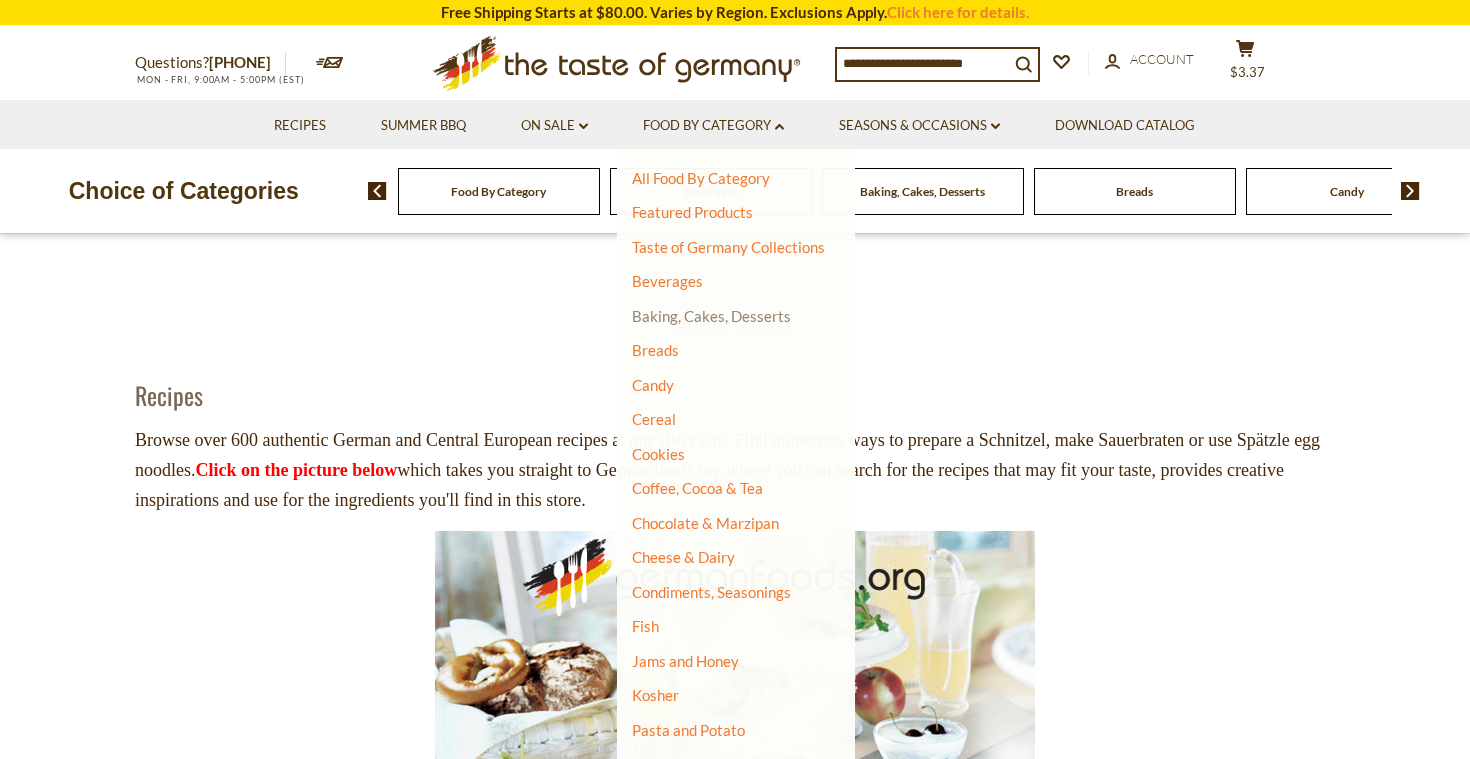 click on "Baking, Cakes, Desserts" at bounding box center [711, 316] 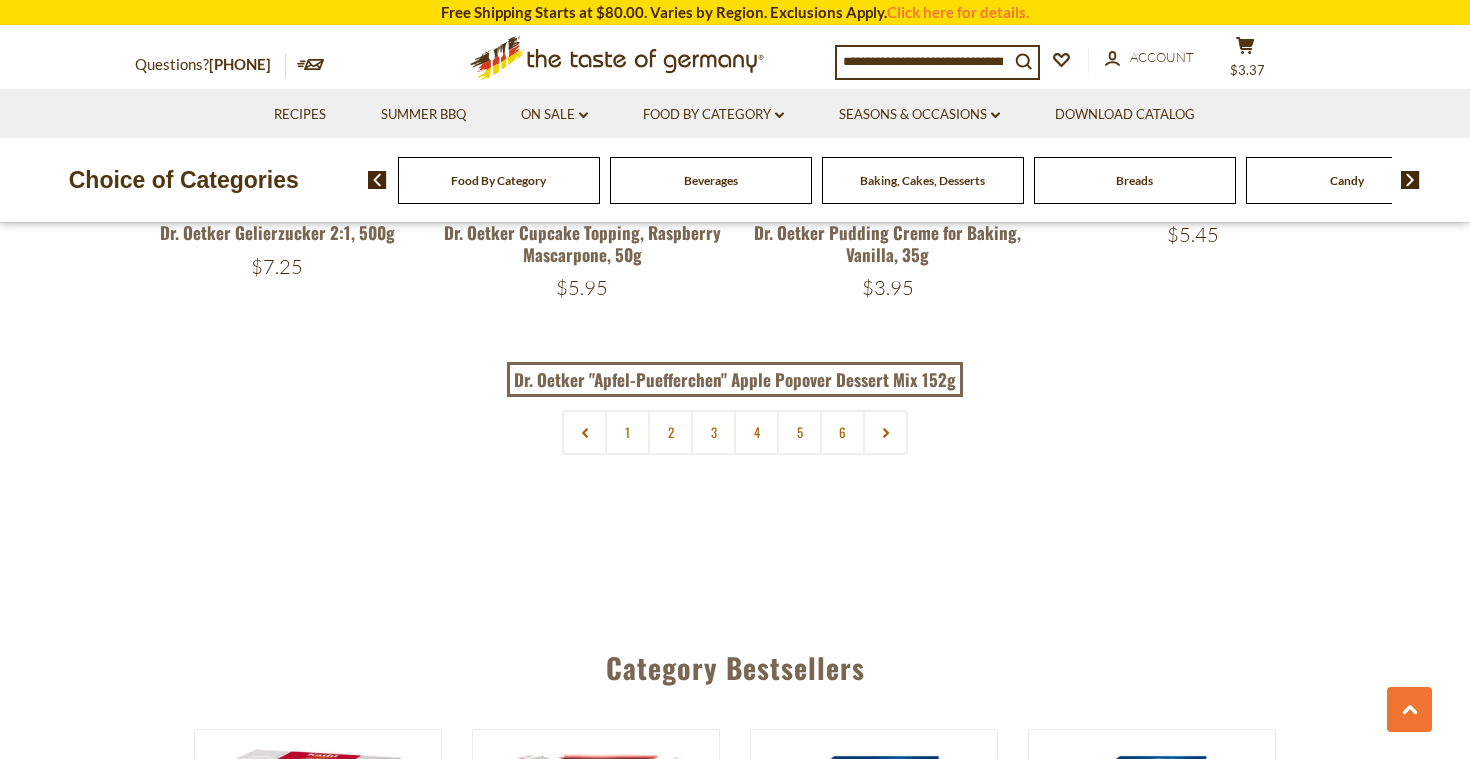 scroll, scrollTop: 4830, scrollLeft: 0, axis: vertical 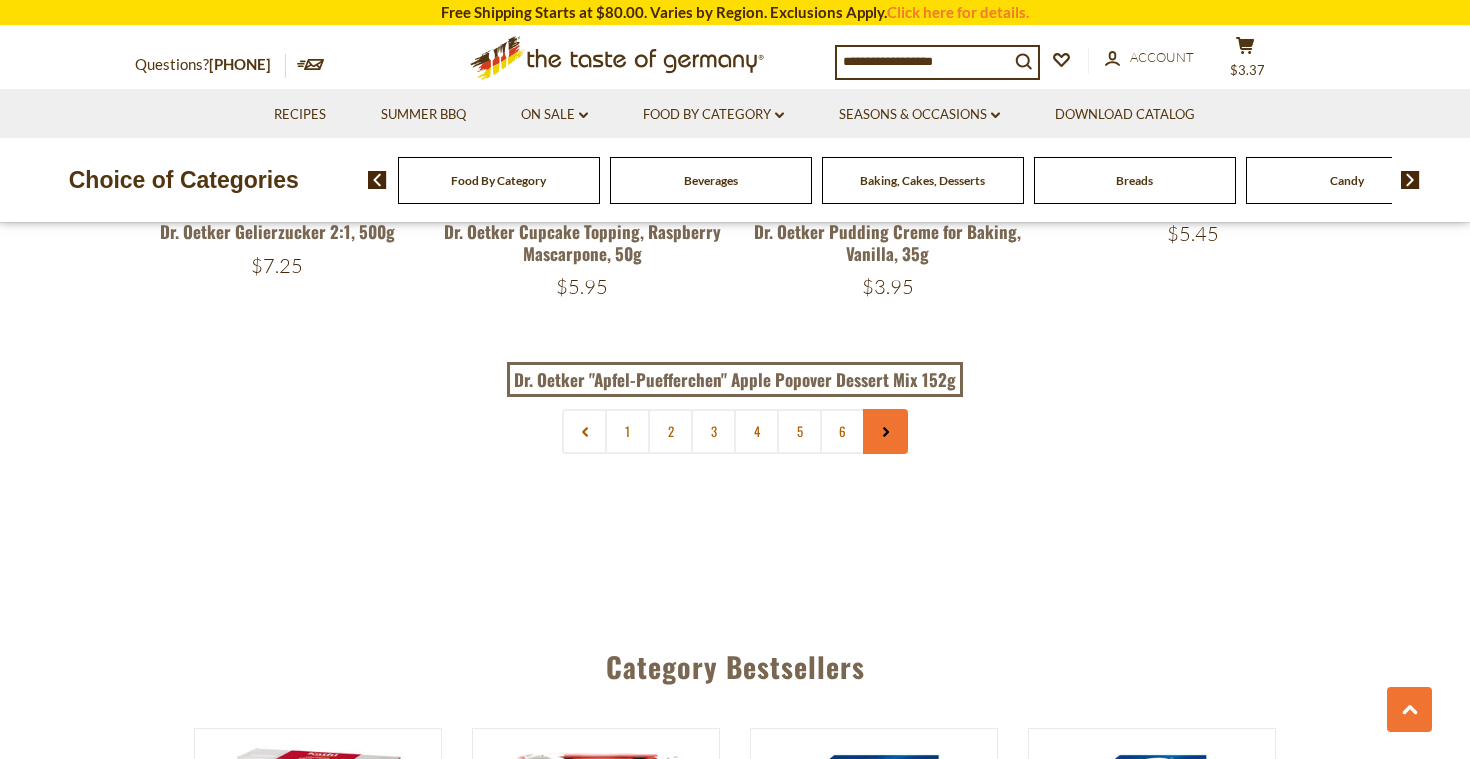 click at bounding box center [885, 431] 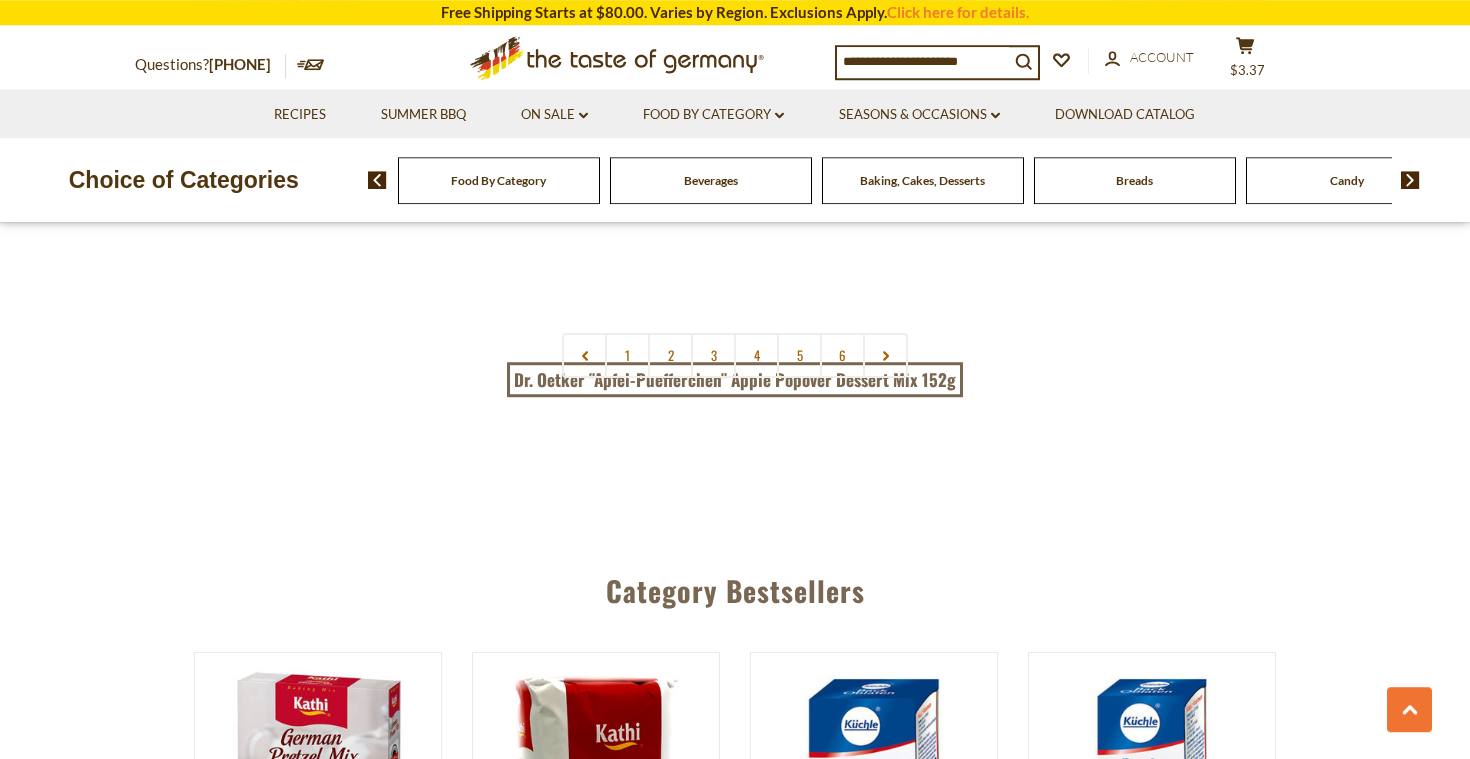 scroll, scrollTop: 4592, scrollLeft: 0, axis: vertical 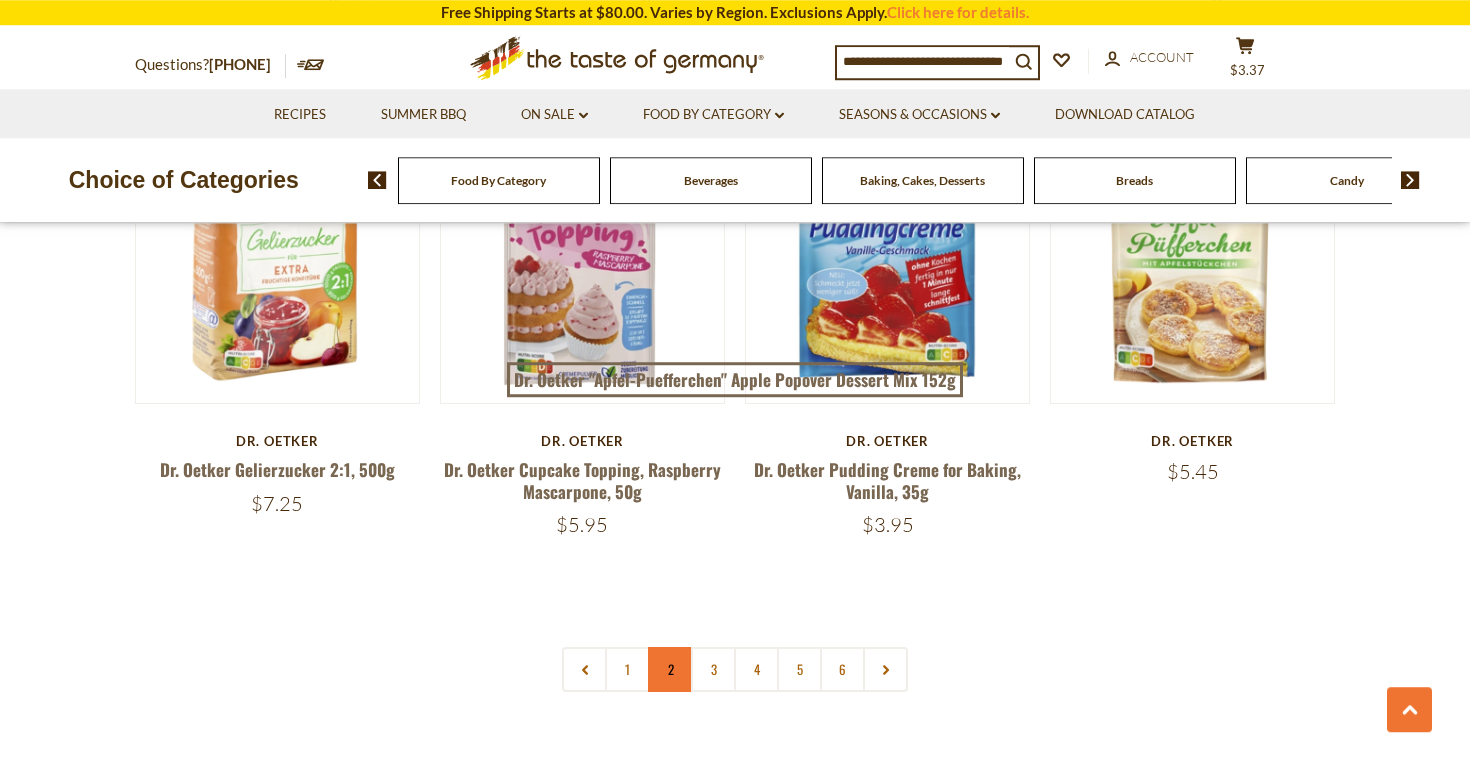 click on "2" at bounding box center (670, 669) 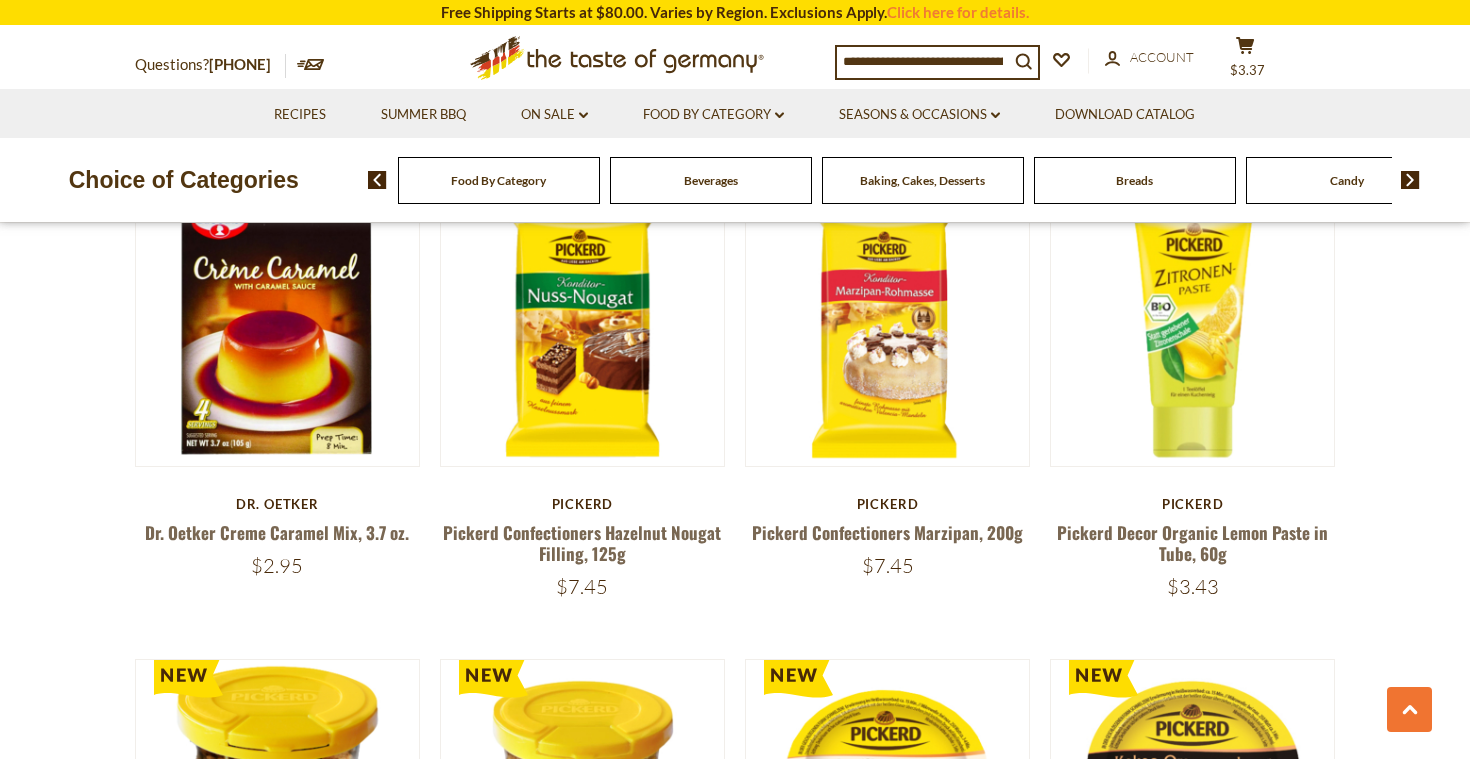 scroll, scrollTop: 1599, scrollLeft: 0, axis: vertical 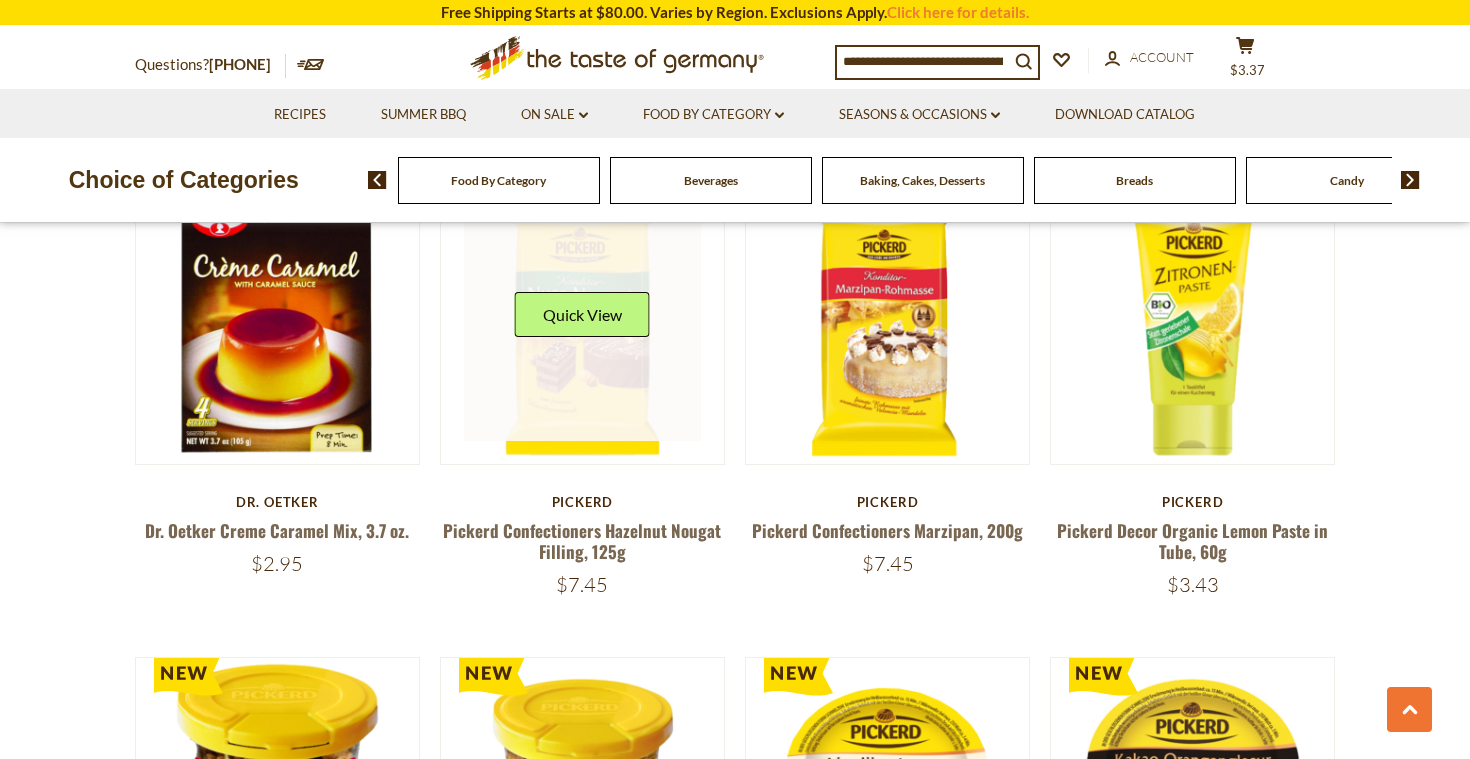 click at bounding box center [583, 323] 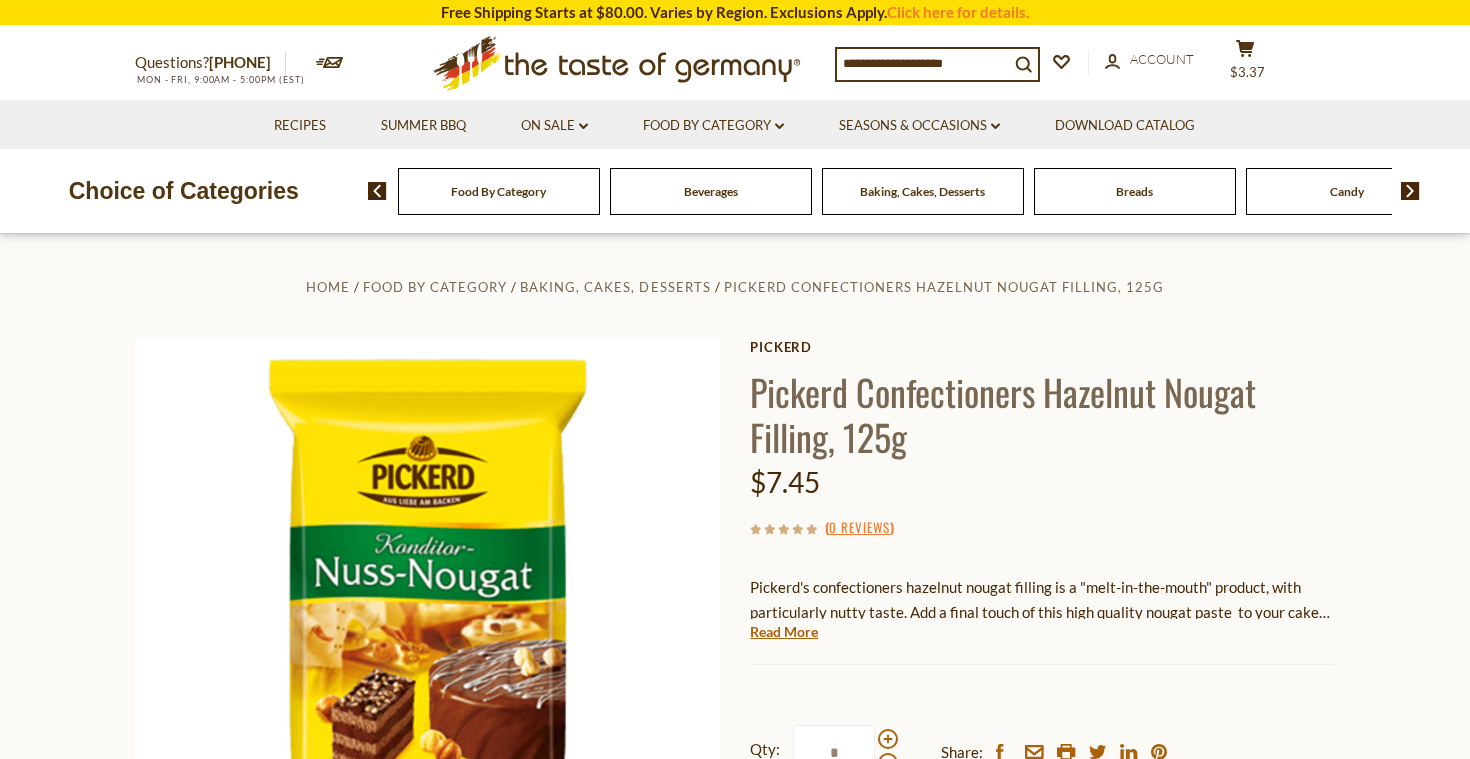 scroll, scrollTop: 277, scrollLeft: 0, axis: vertical 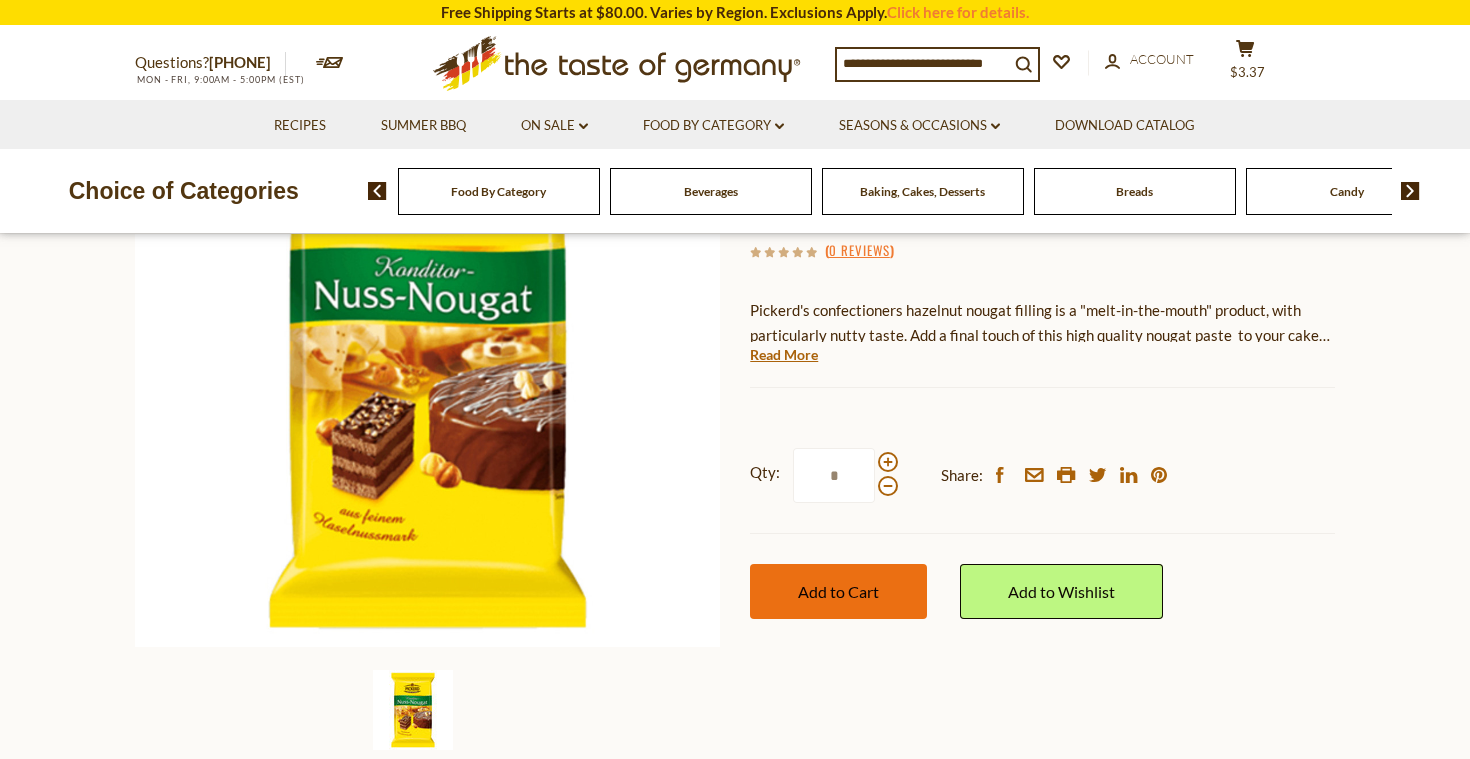 click on "Add to Cart" at bounding box center [838, 591] 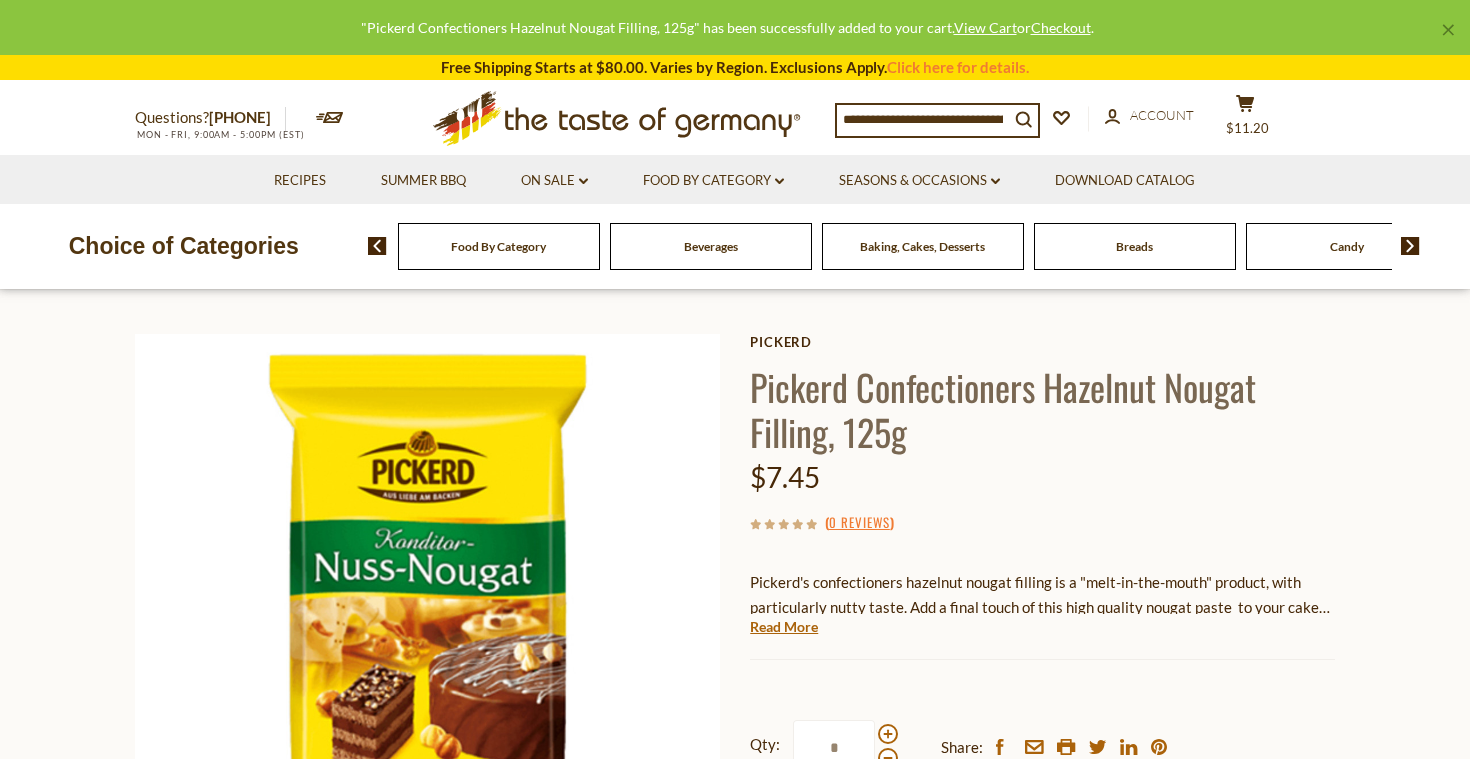 scroll, scrollTop: 0, scrollLeft: 0, axis: both 